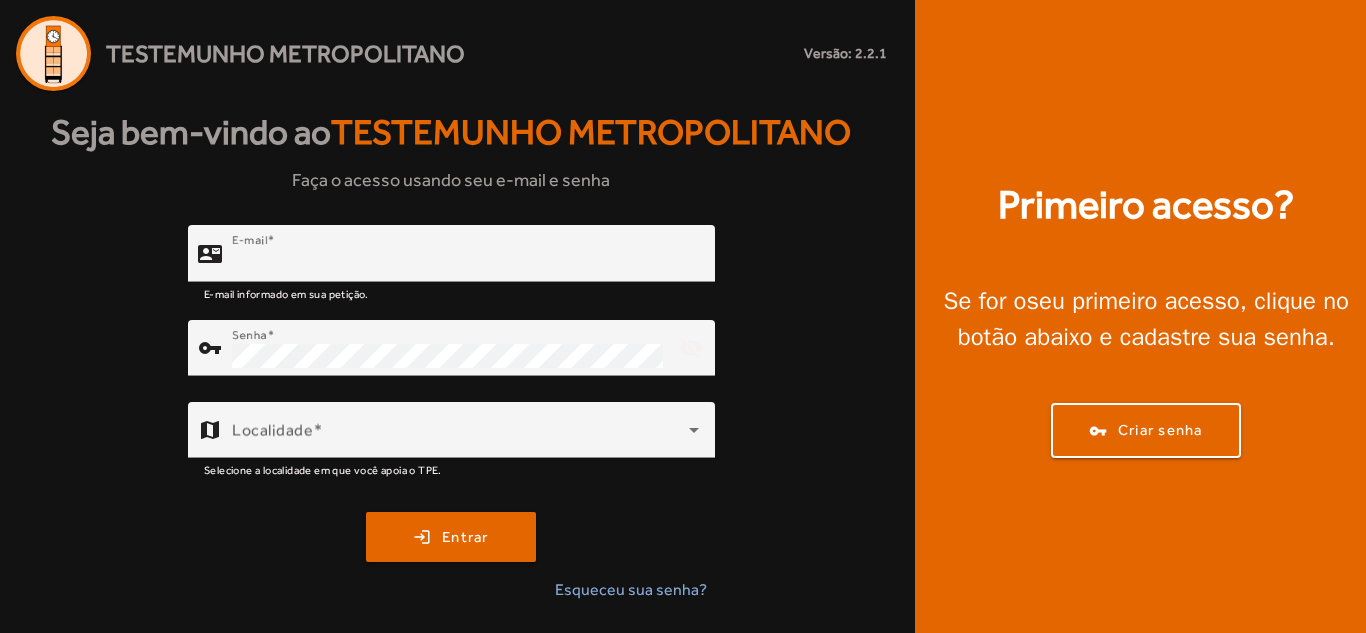 scroll, scrollTop: 0, scrollLeft: 0, axis: both 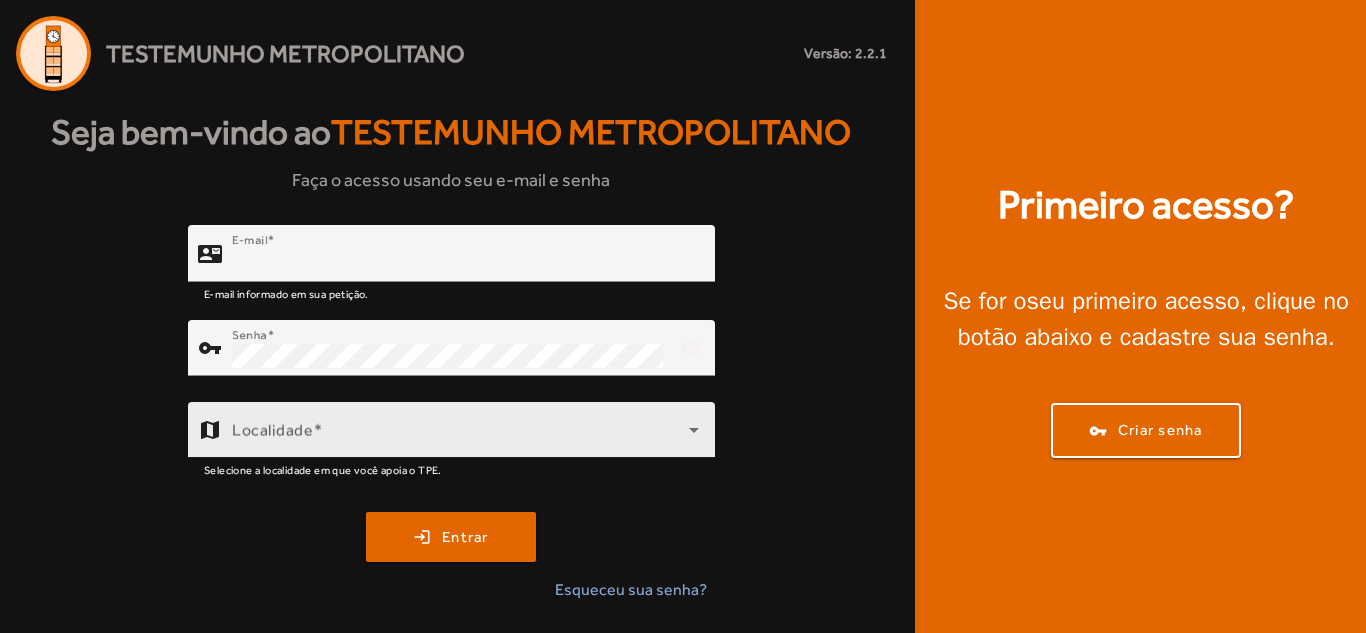 type on "**********" 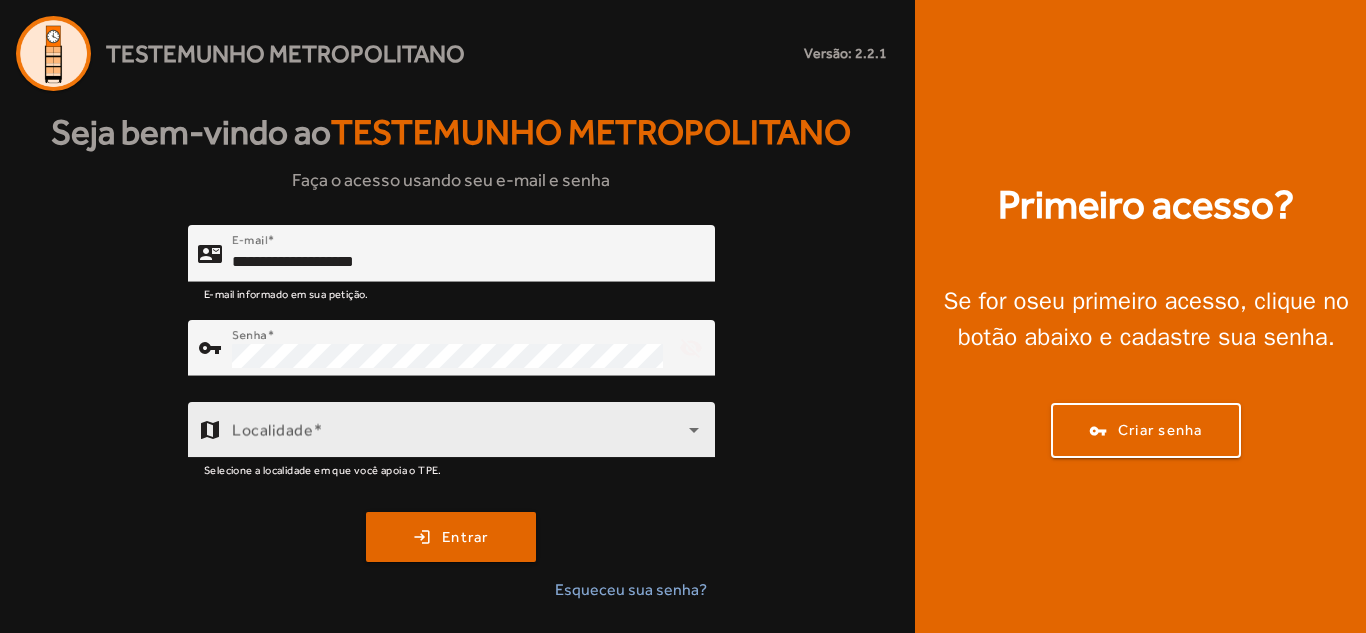 click on "Localidade" 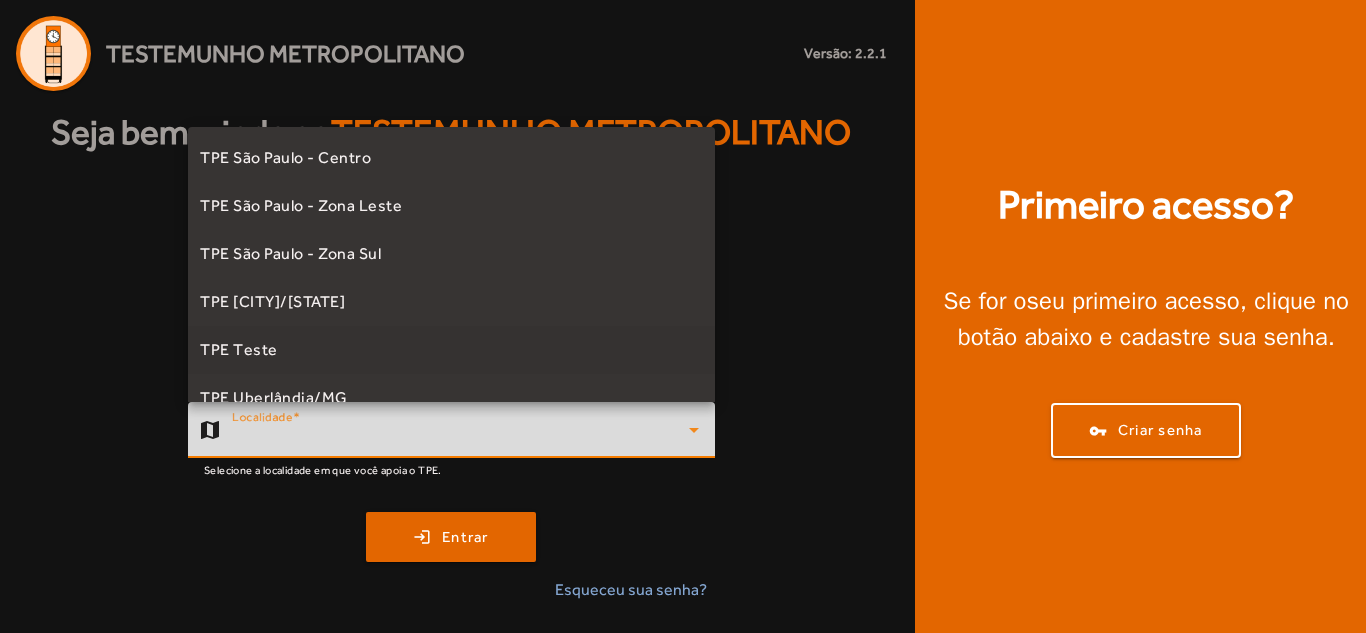 scroll, scrollTop: 557, scrollLeft: 0, axis: vertical 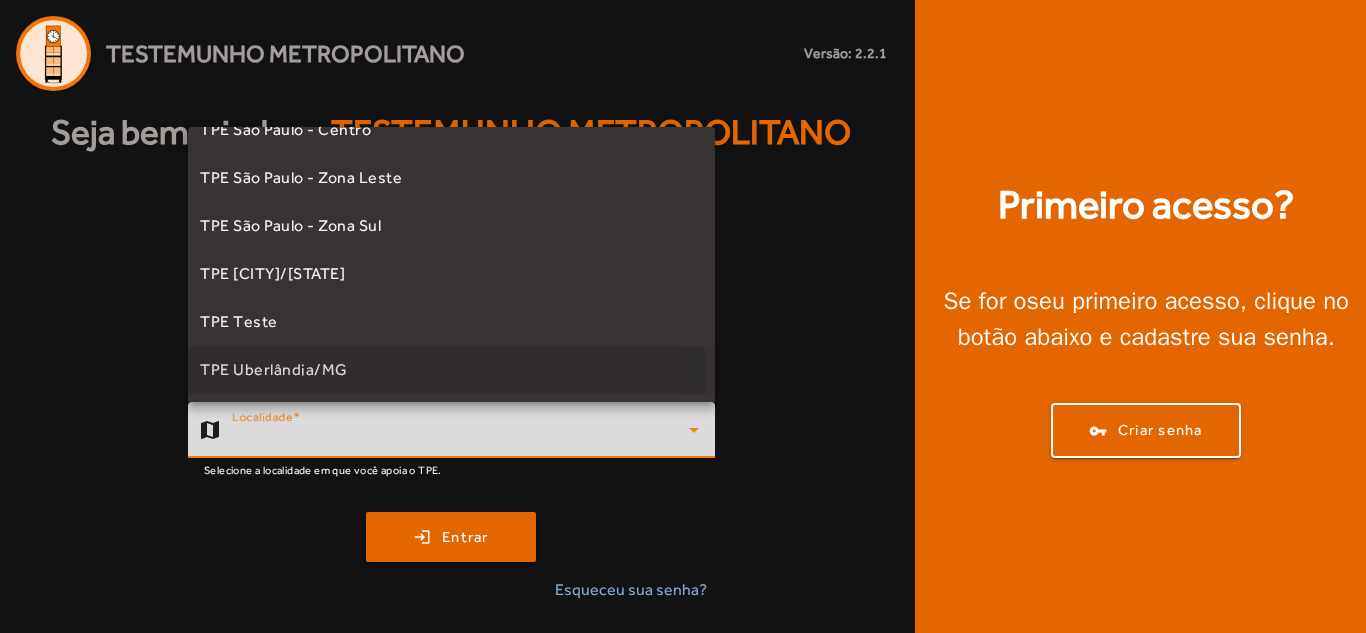 click on "TPE Uberlândia/MG" at bounding box center (274, 370) 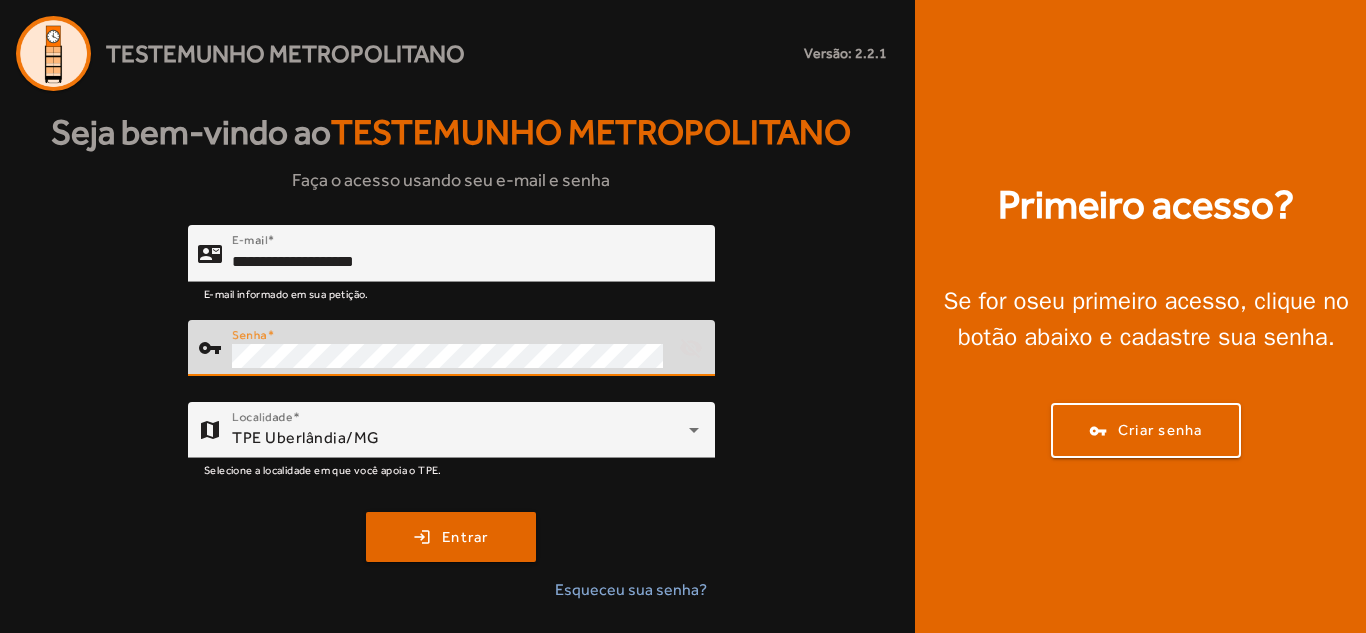click on "**********" 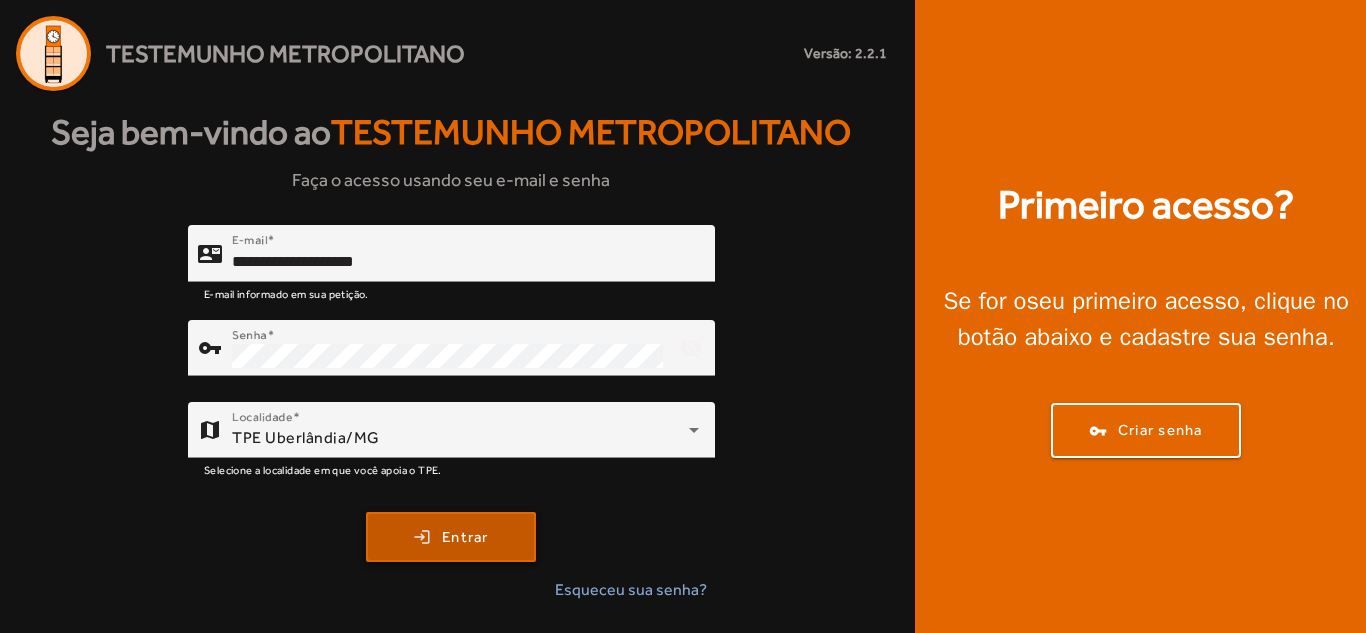 click 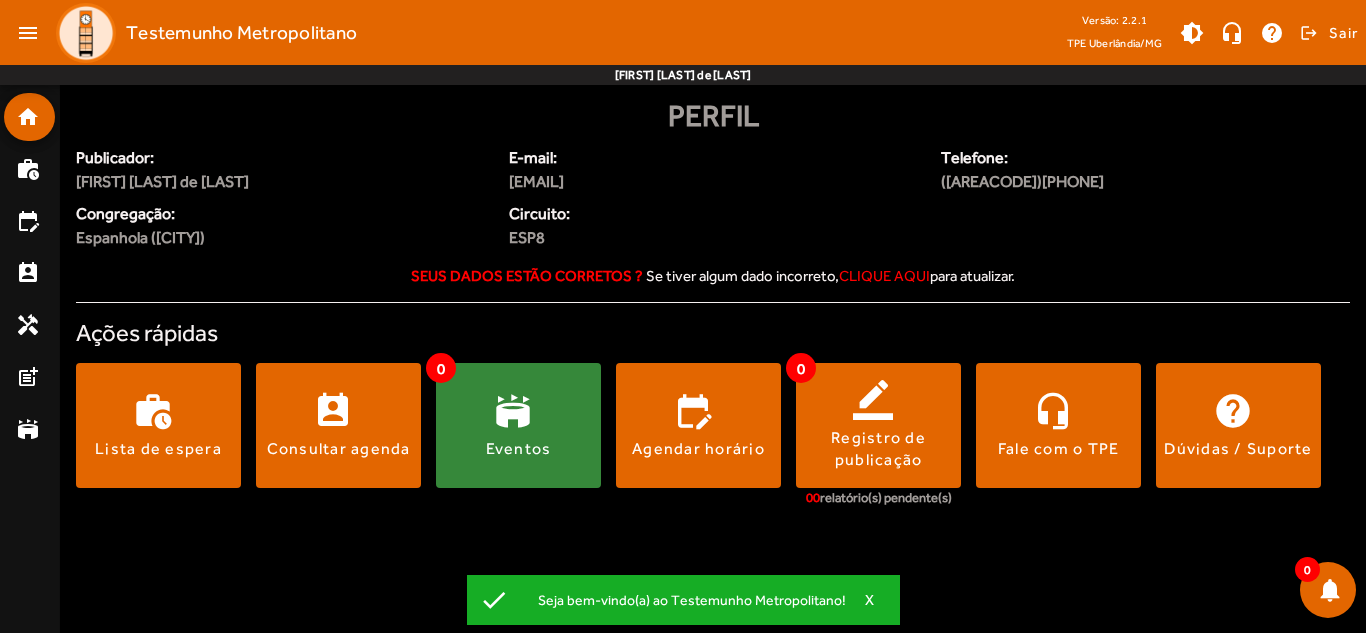 click on "Eventos" 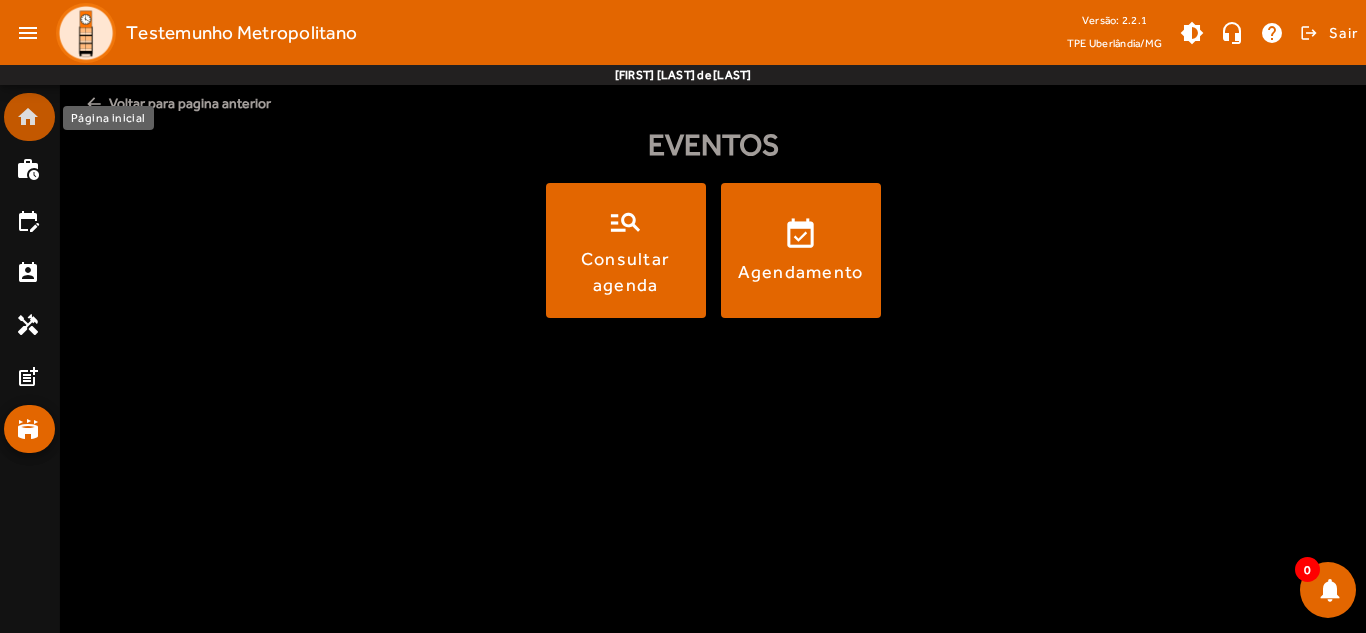click on "home" 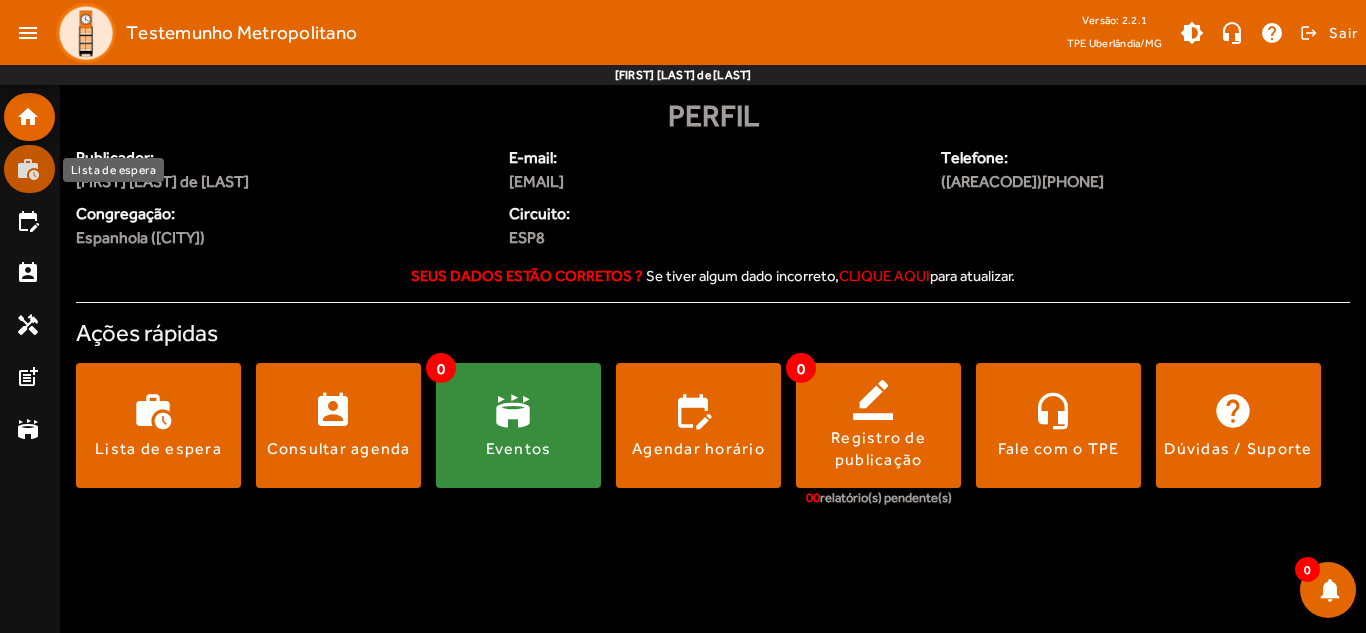 click on "work_history" 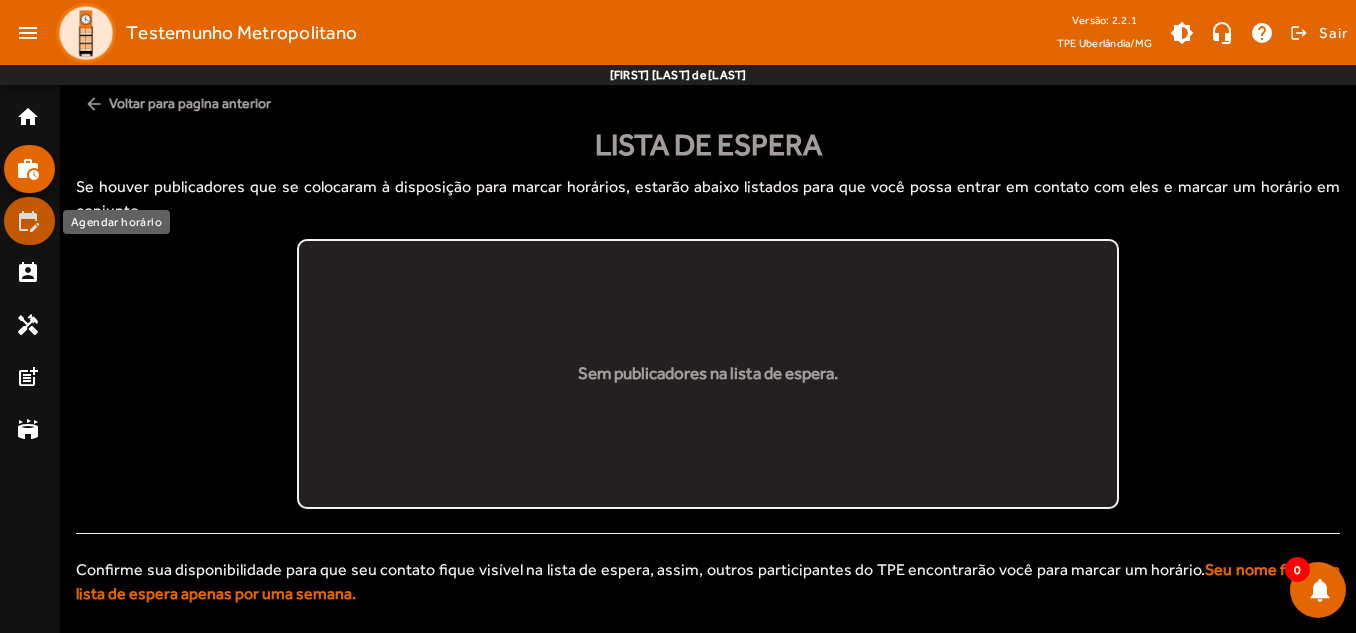 click on "edit_calendar" 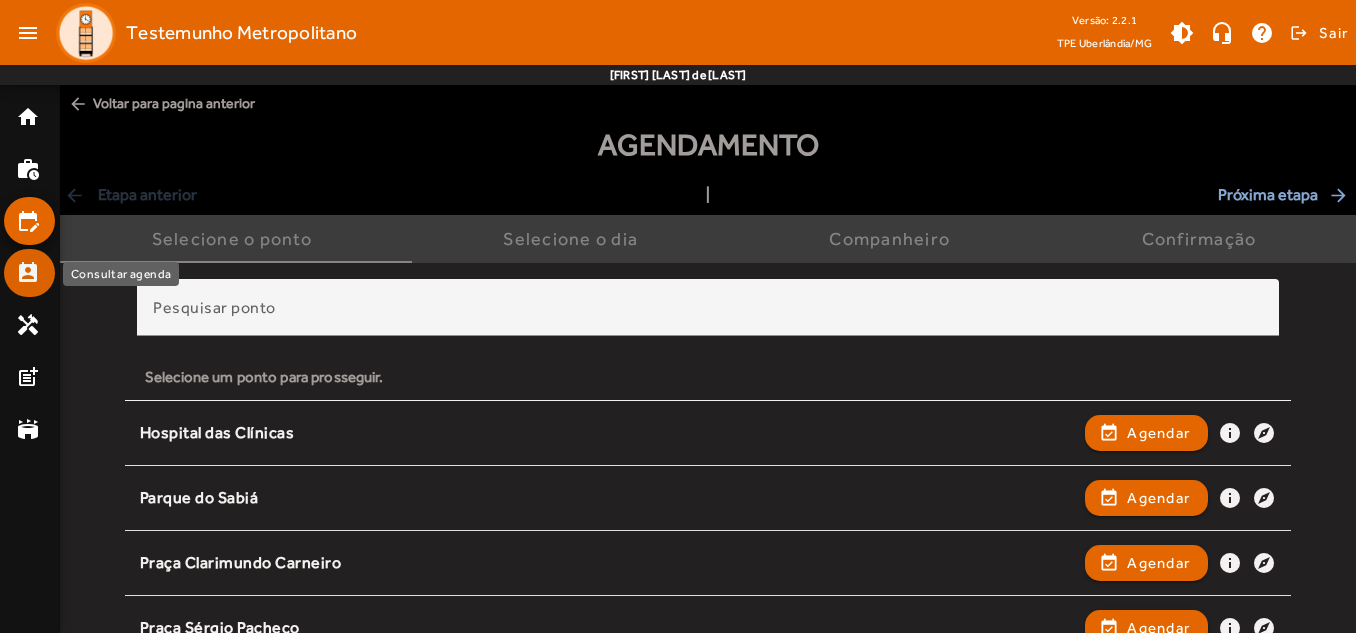 click on "perm_contact_calendar" 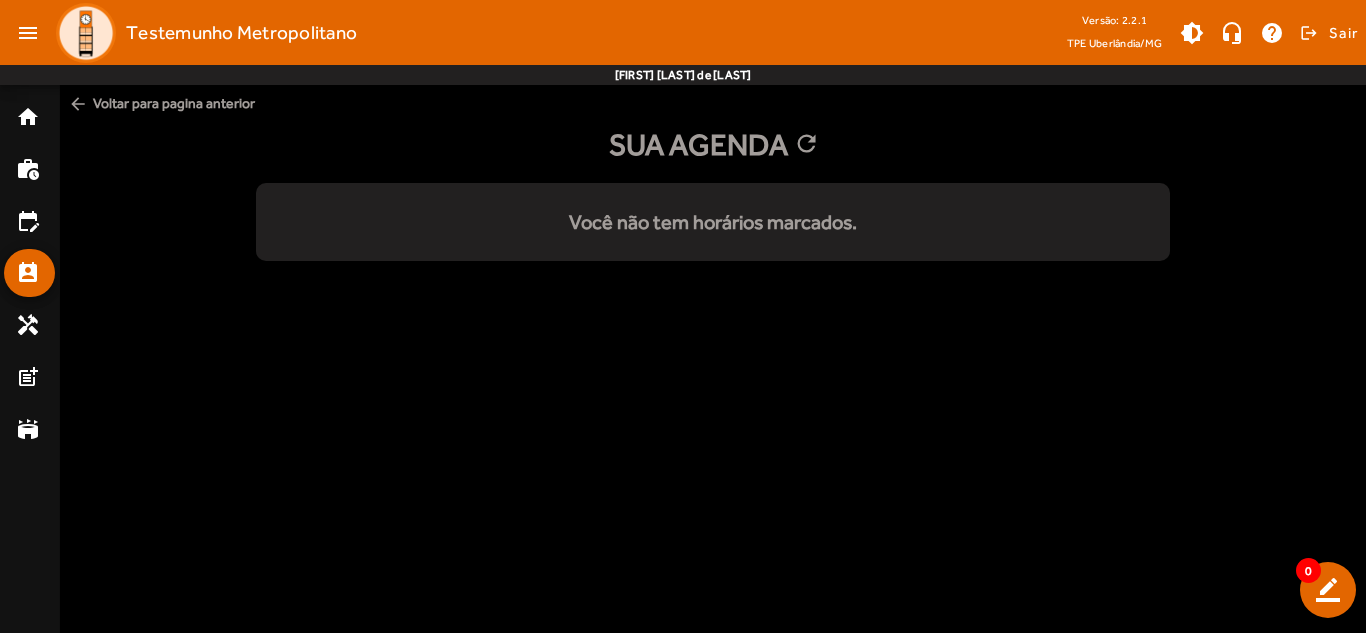 click on "Você não tem horários marcados." 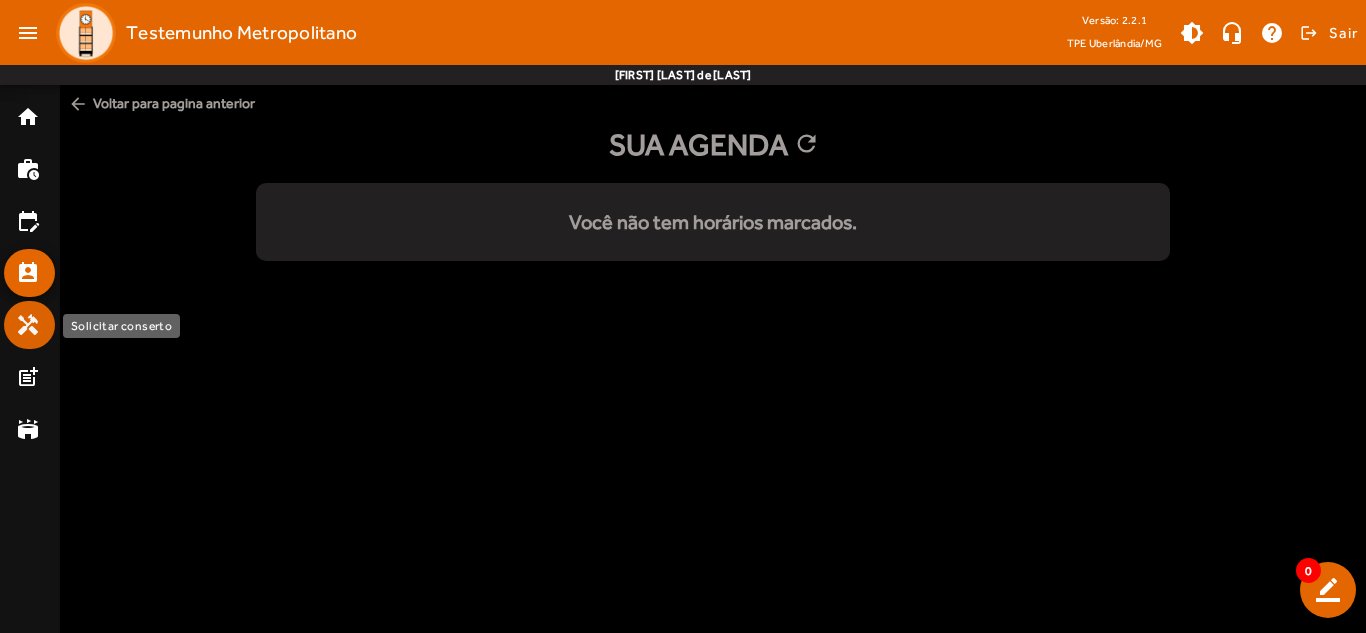 click on "handyman" 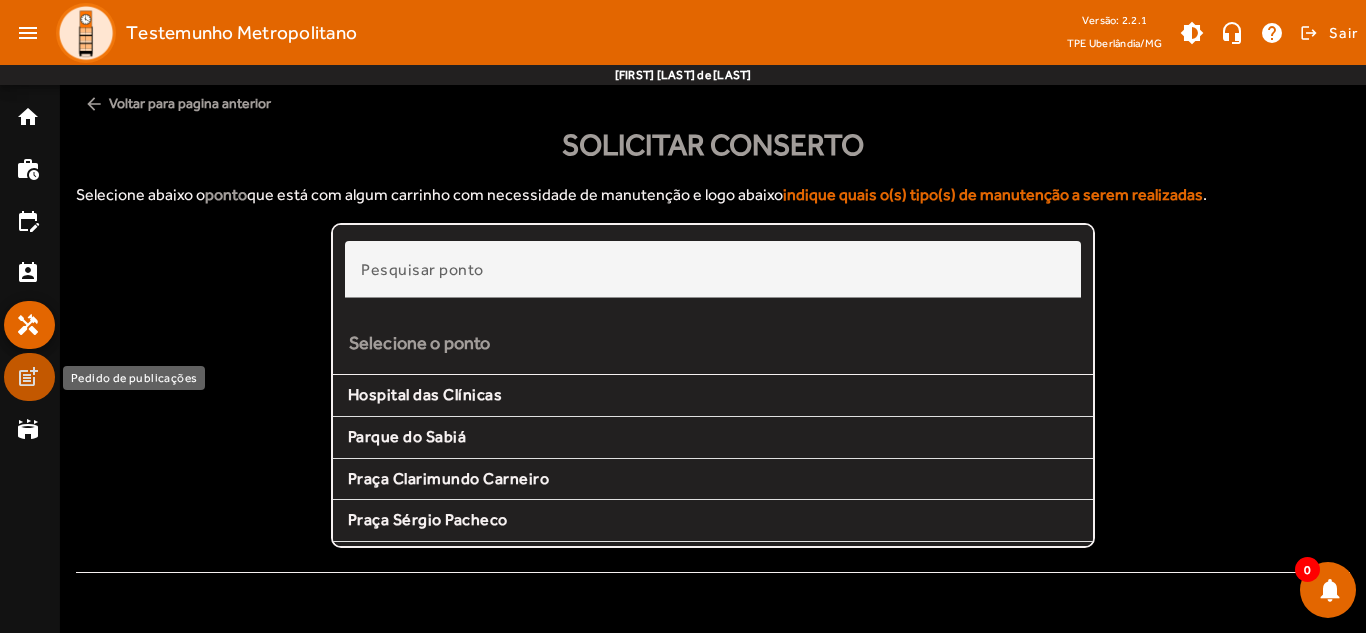 click on "post_add" 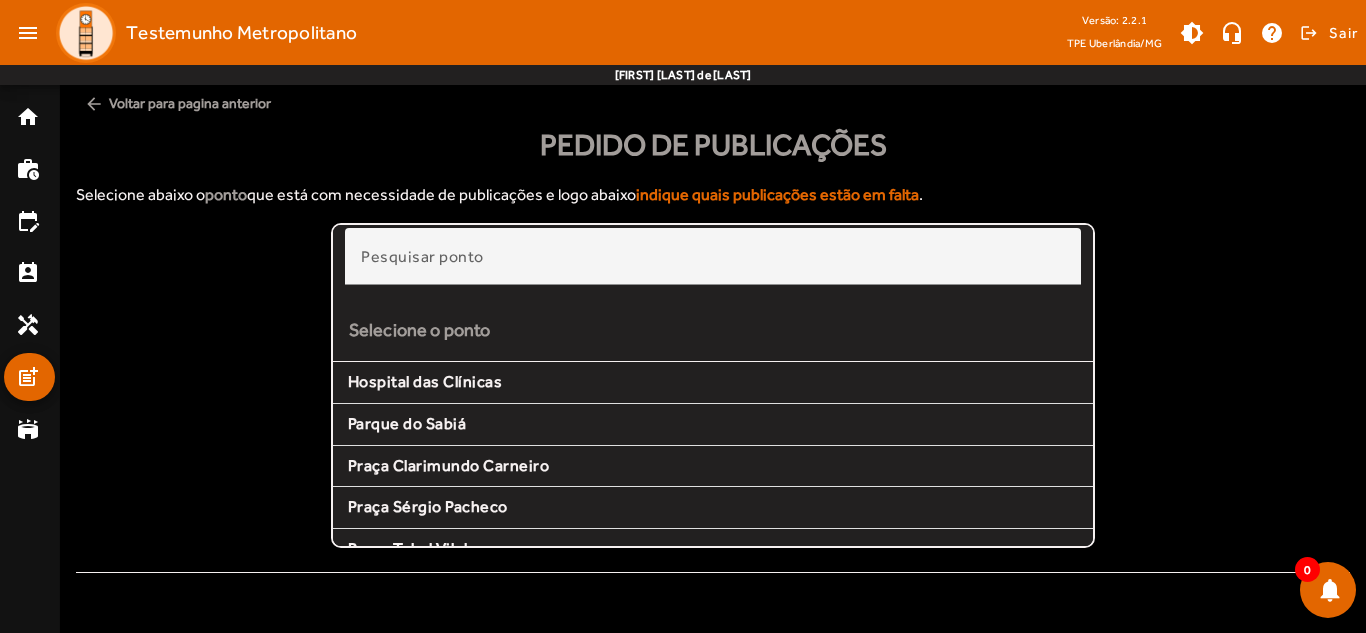 scroll, scrollTop: 0, scrollLeft: 0, axis: both 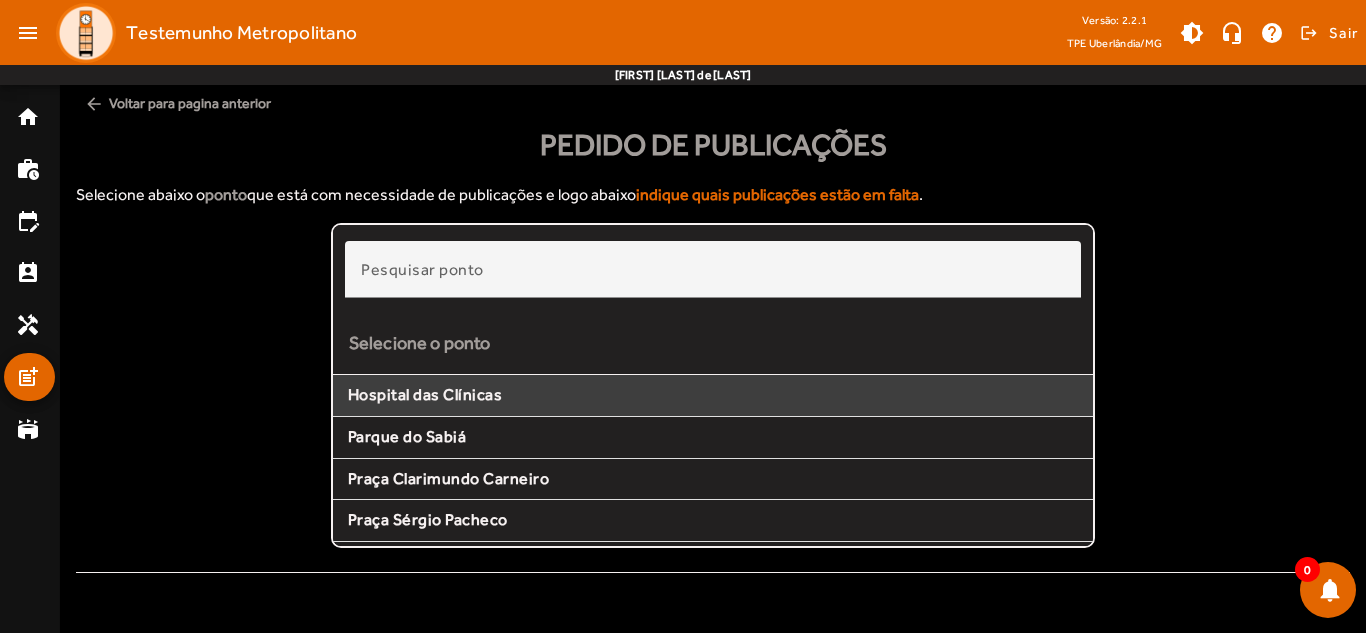 click on "Hospital das Clínicas" 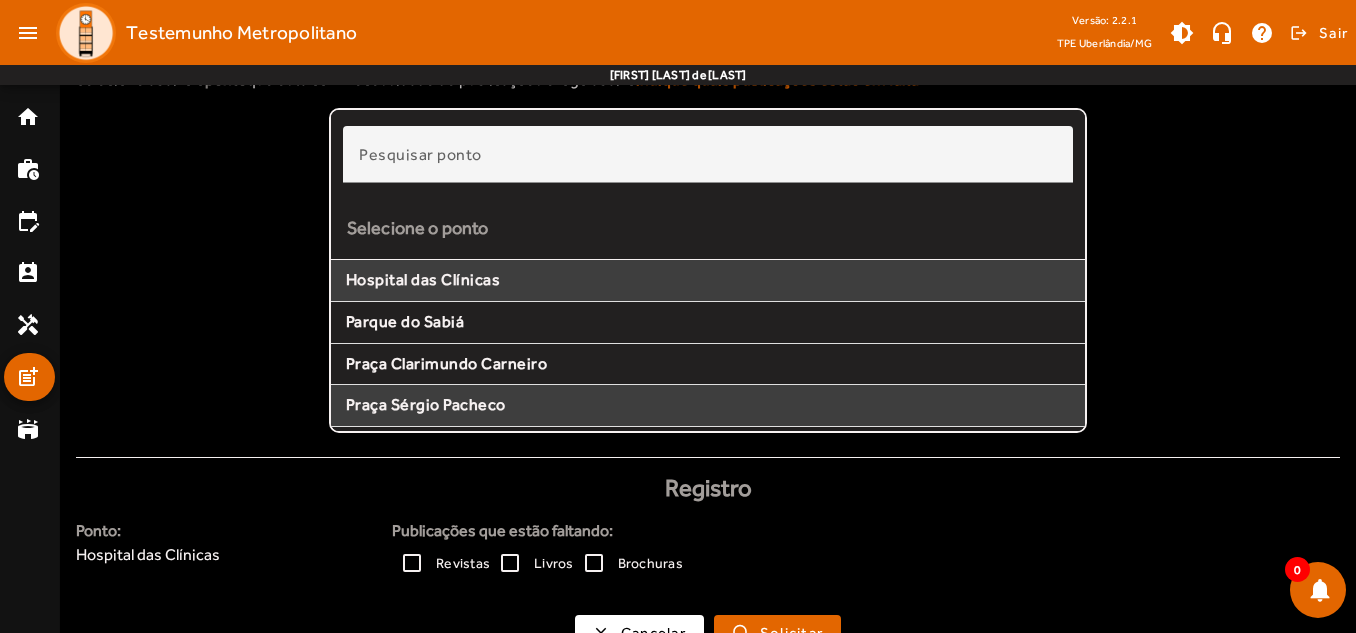 scroll, scrollTop: 149, scrollLeft: 0, axis: vertical 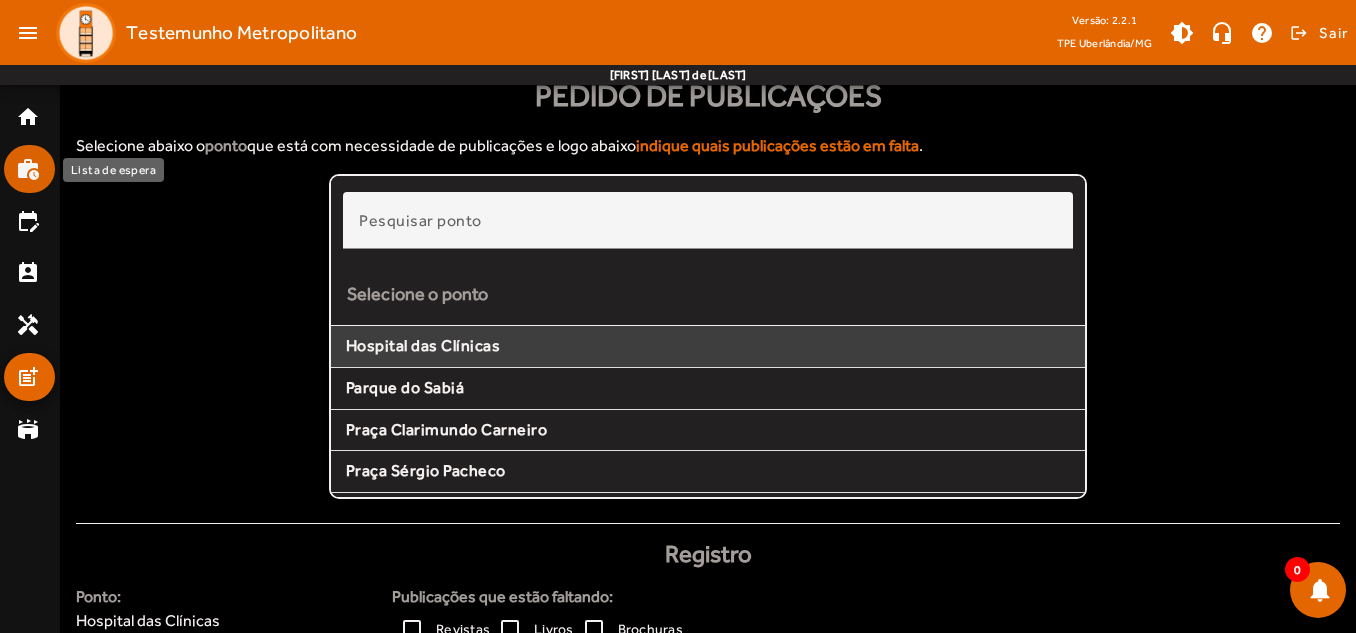 click on "work_history" 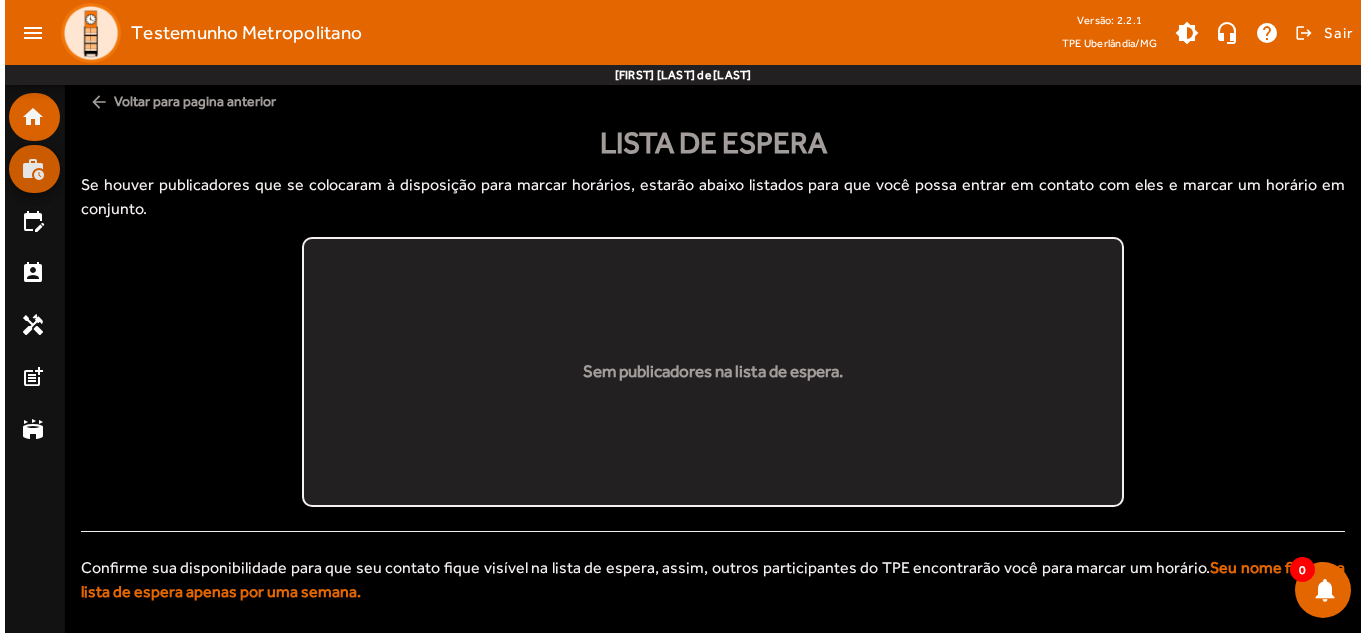 scroll, scrollTop: 0, scrollLeft: 0, axis: both 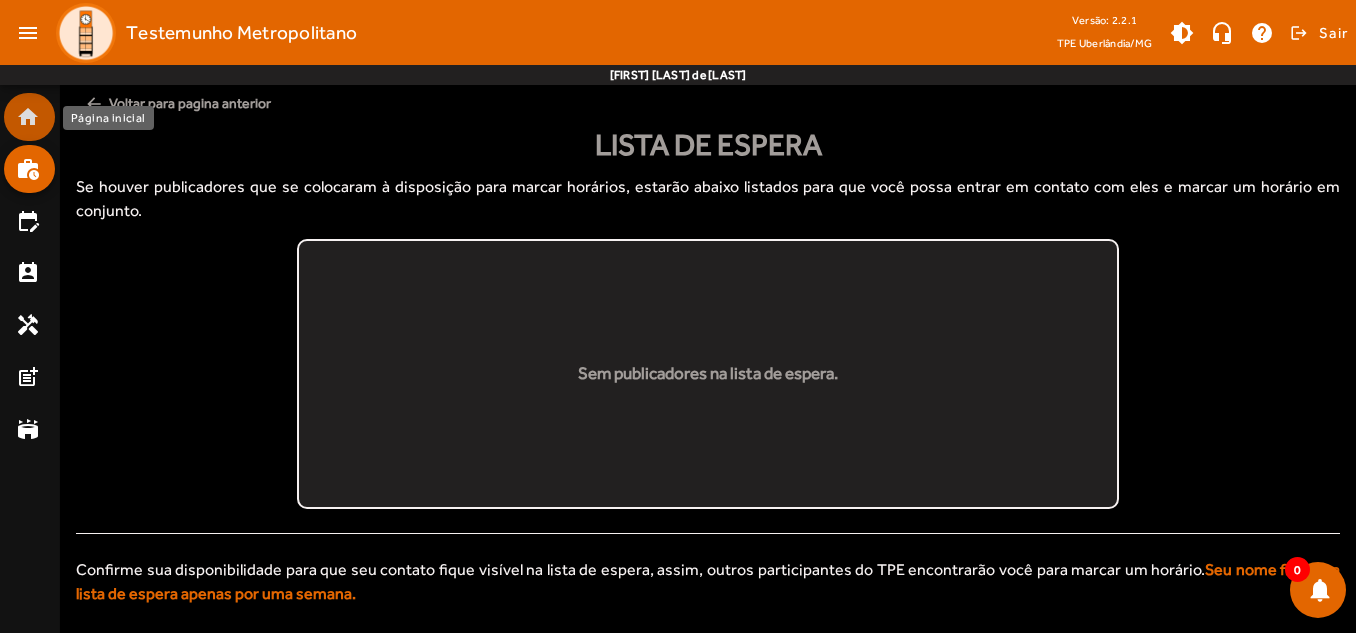click on "home" 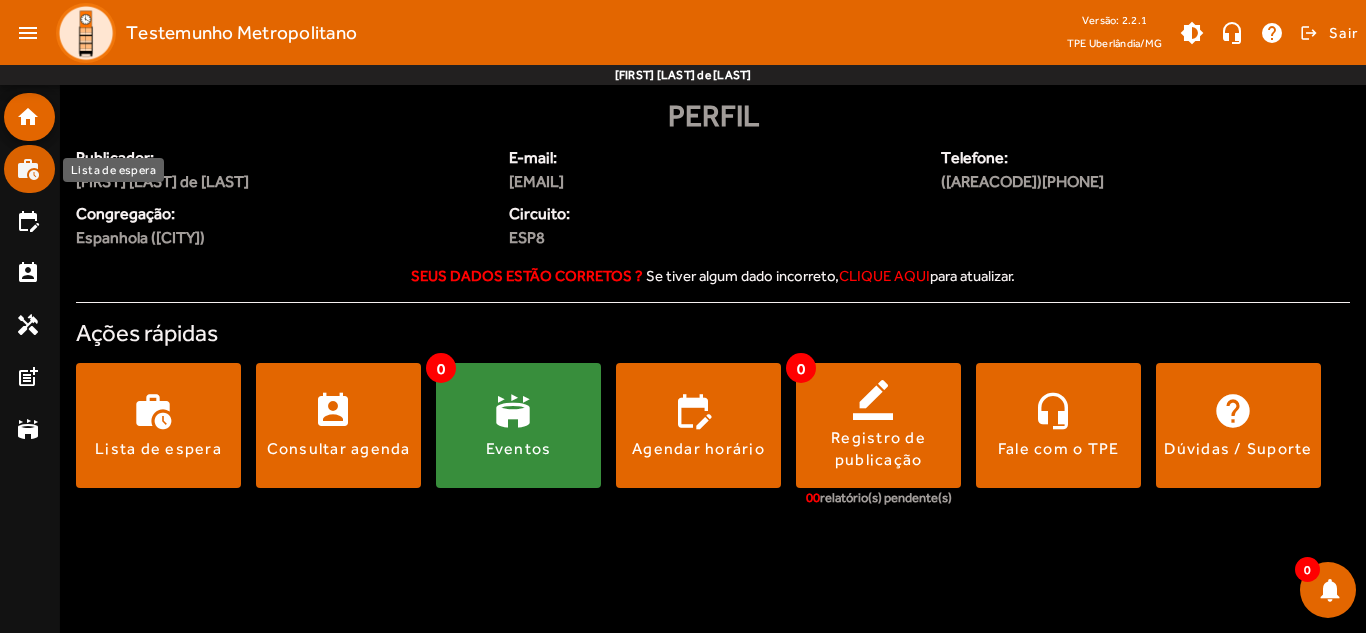 click on "work_history" 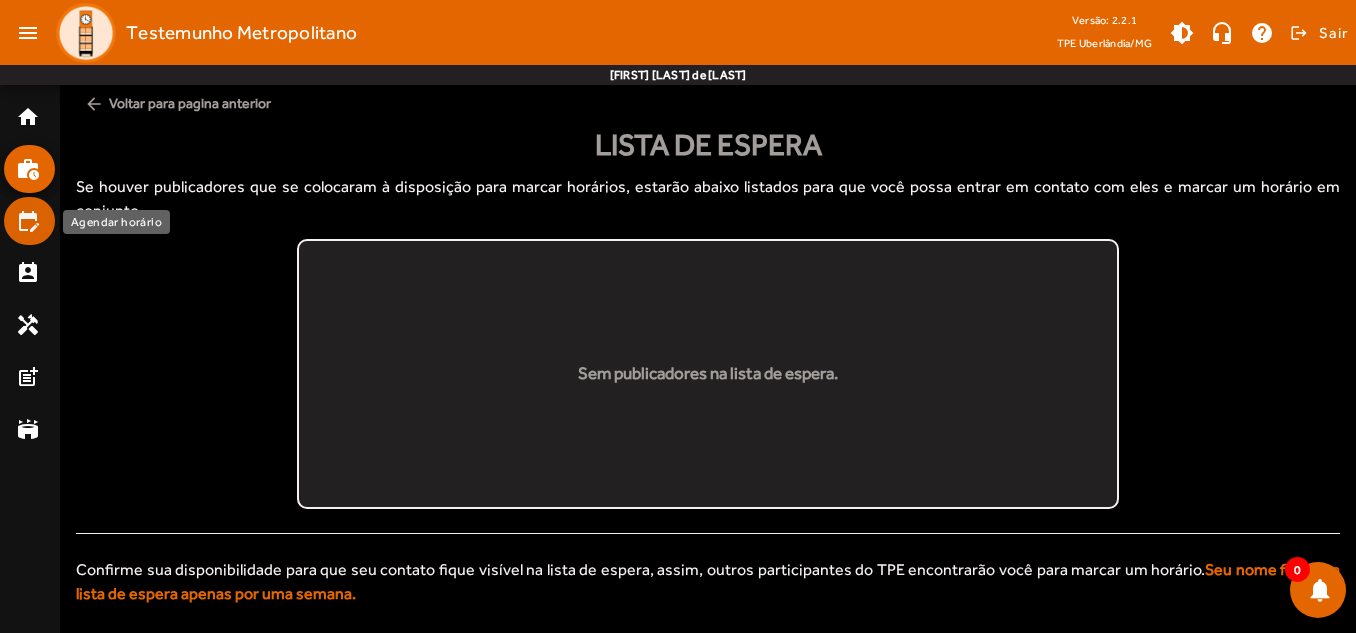 click on "edit_calendar" 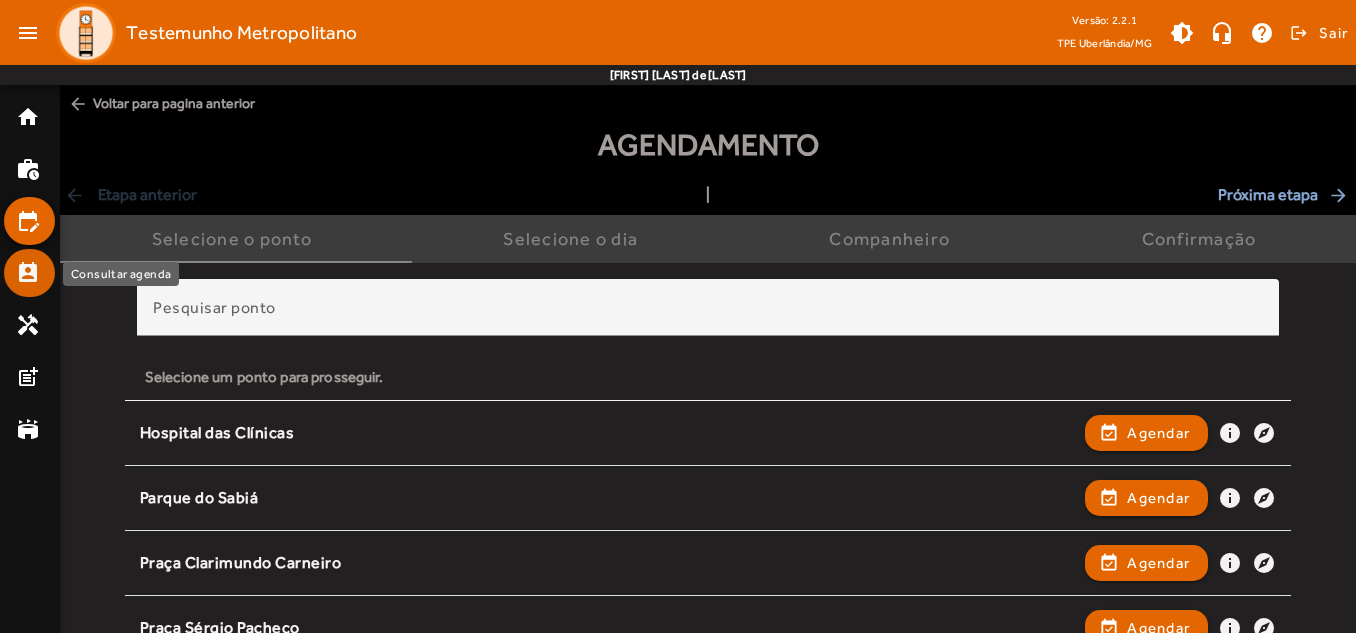 click on "perm_contact_calendar" 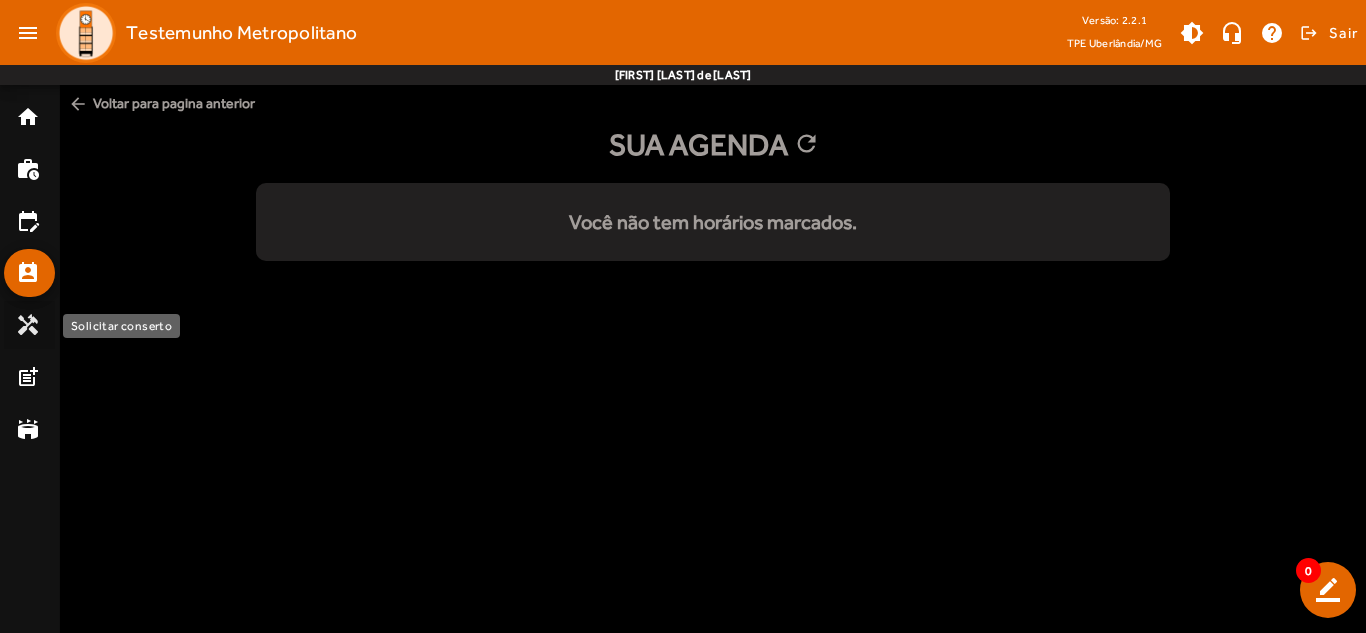 click on "handyman" 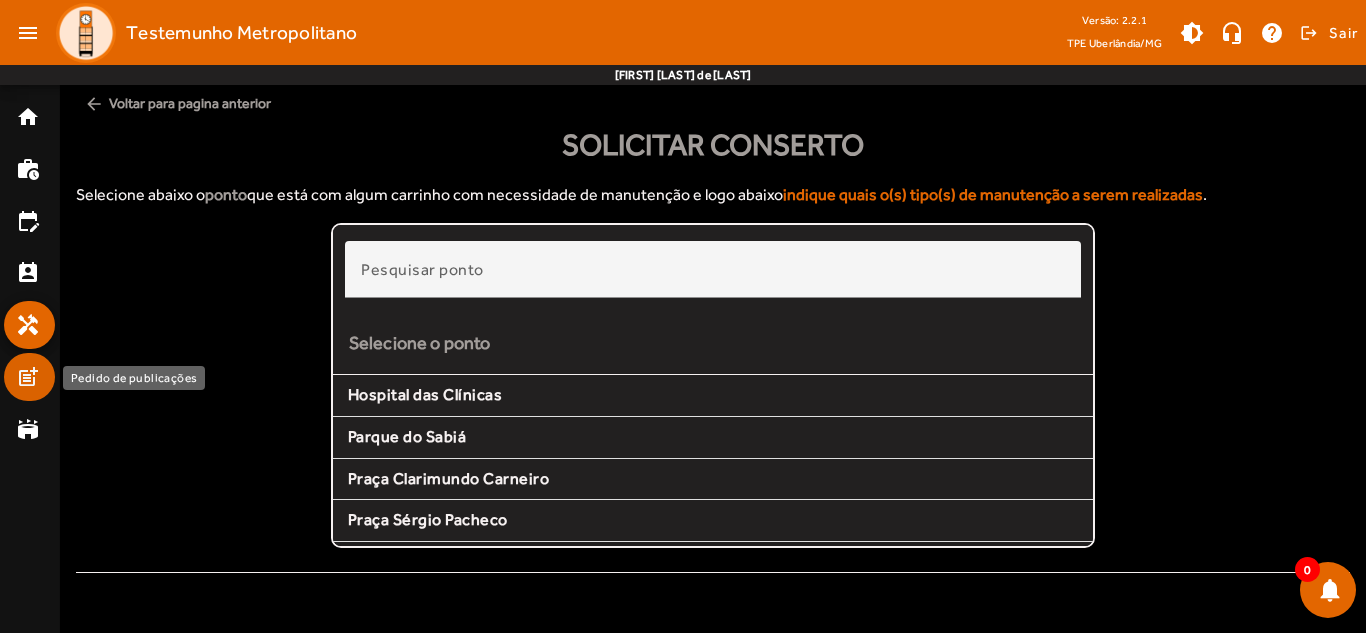 click on "post_add" 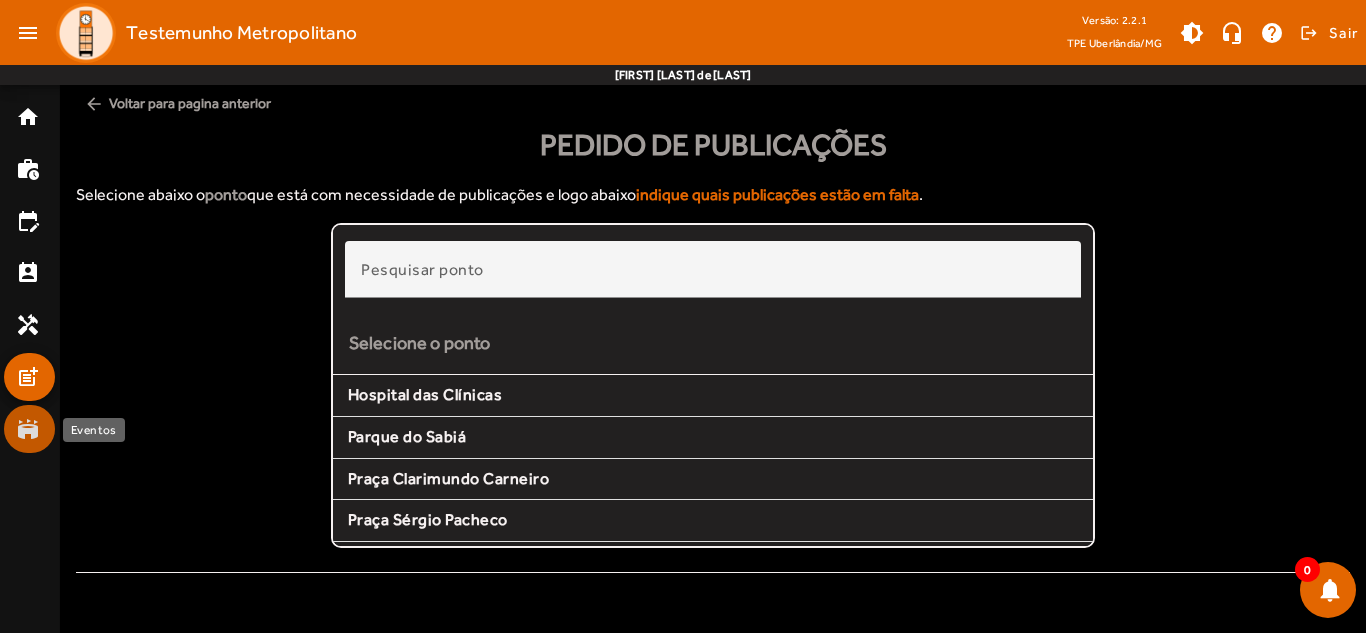 click on "stadium" 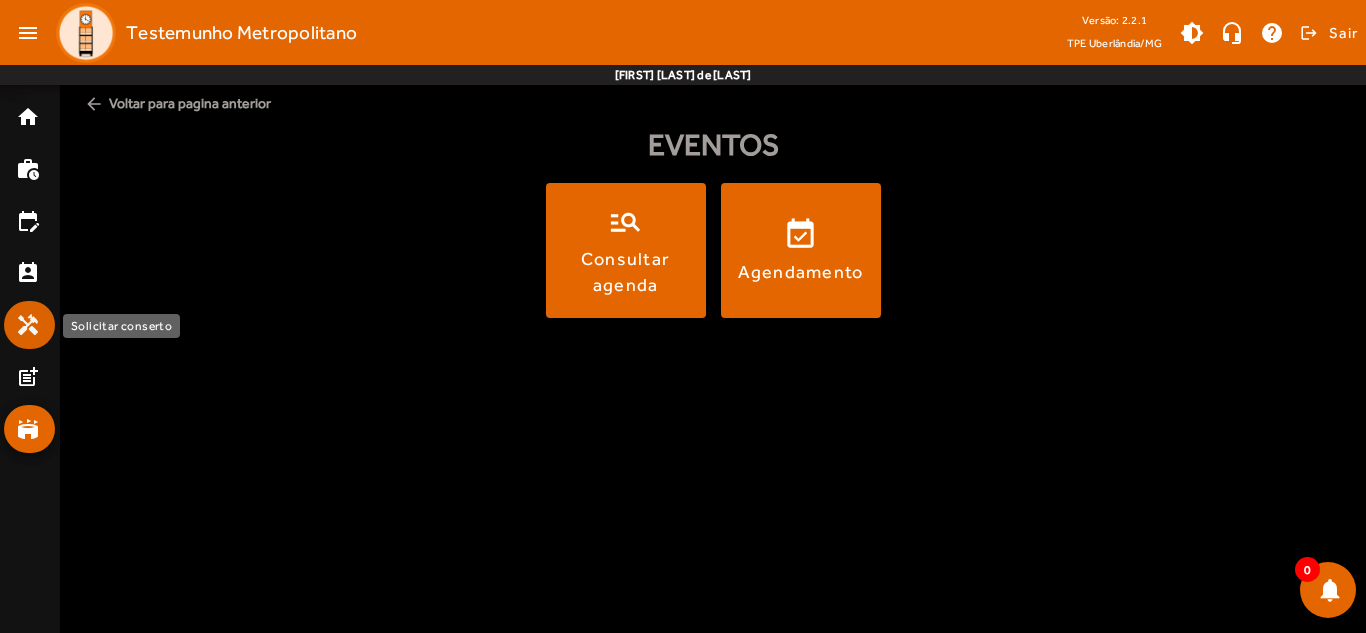 click on "handyman" 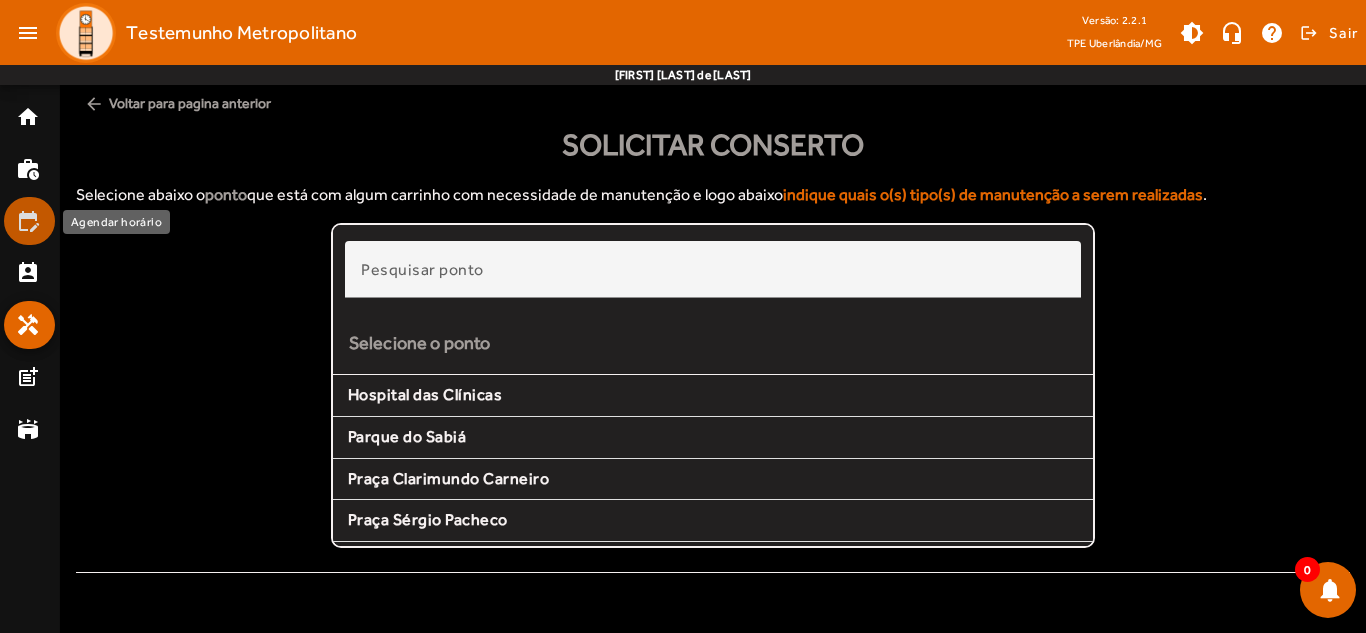 click on "edit_calendar" 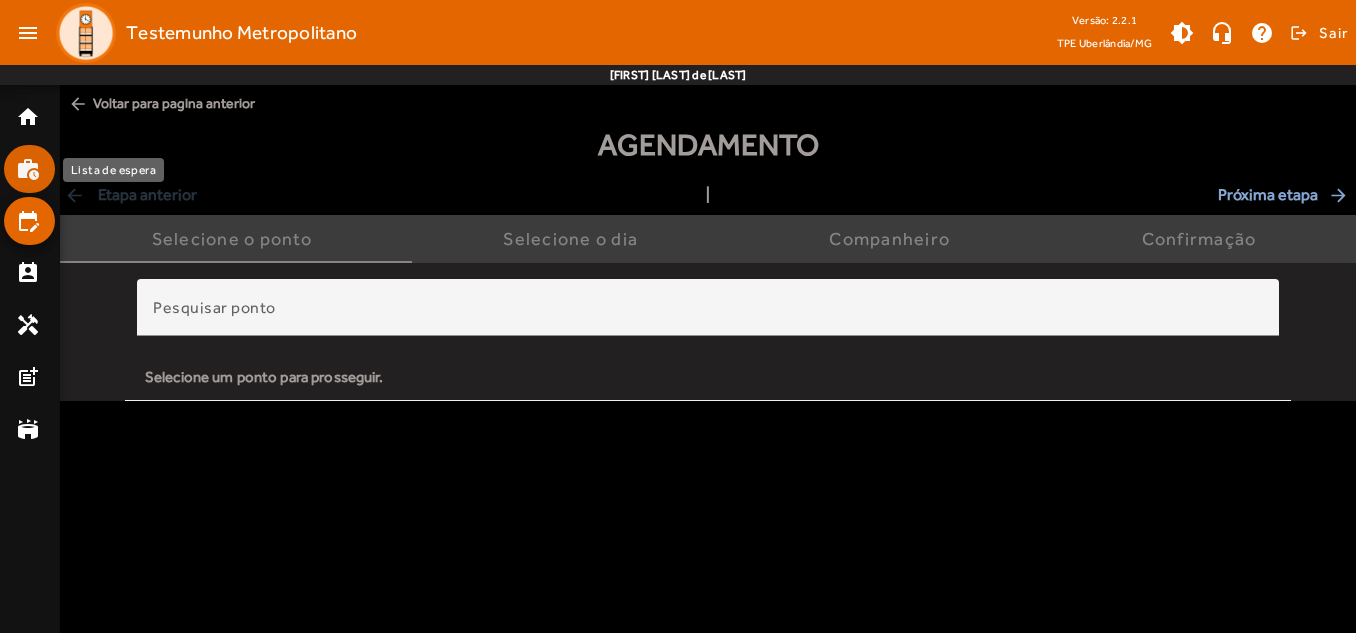 click on "work_history" 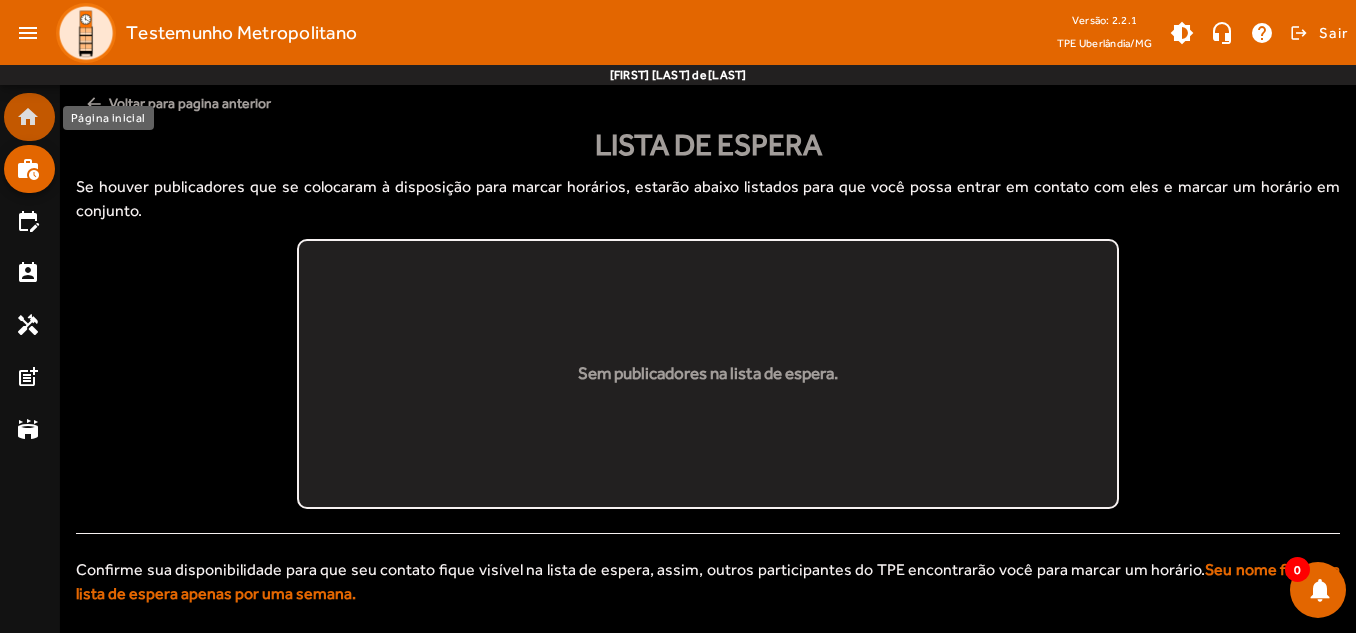 click on "home" 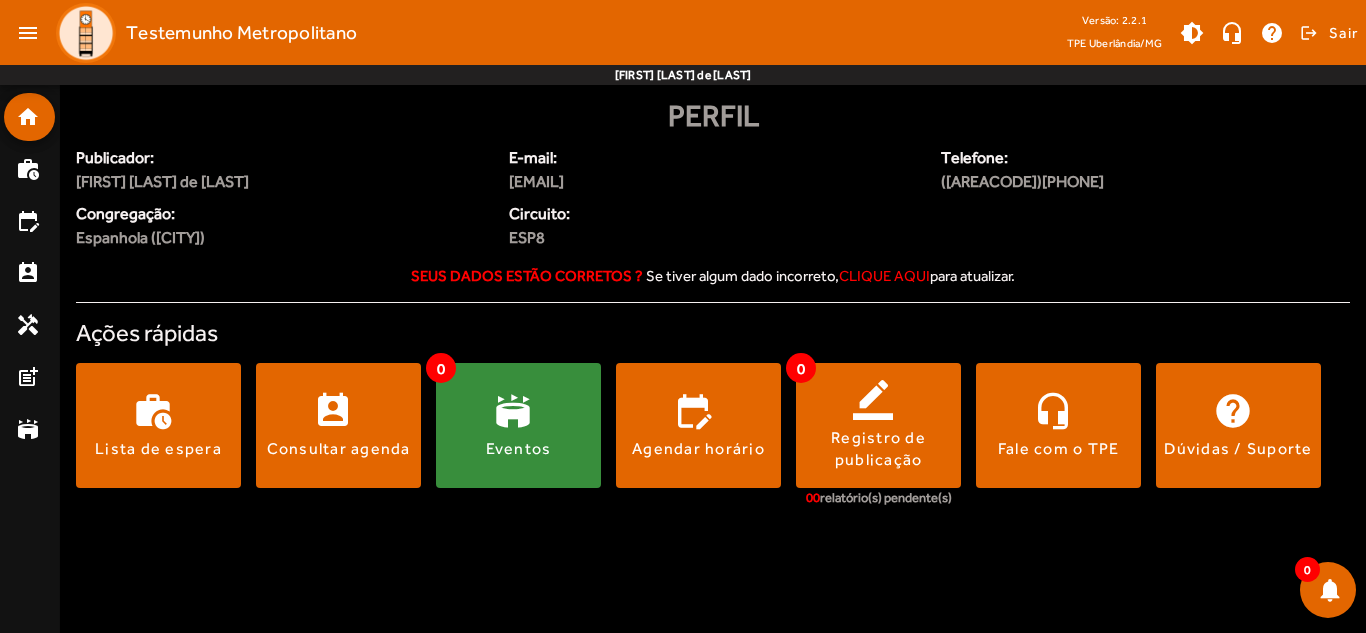 click on "TPE Uberlândia/MG" 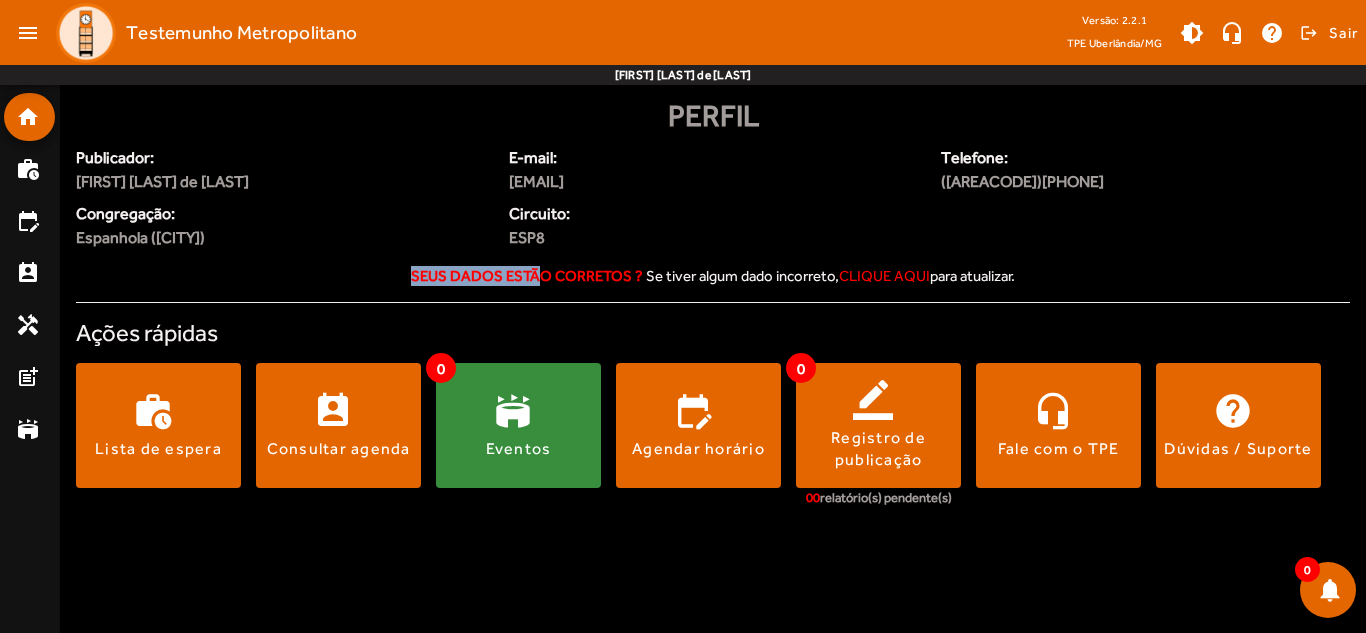 drag, startPoint x: 399, startPoint y: 270, endPoint x: 546, endPoint y: 270, distance: 147 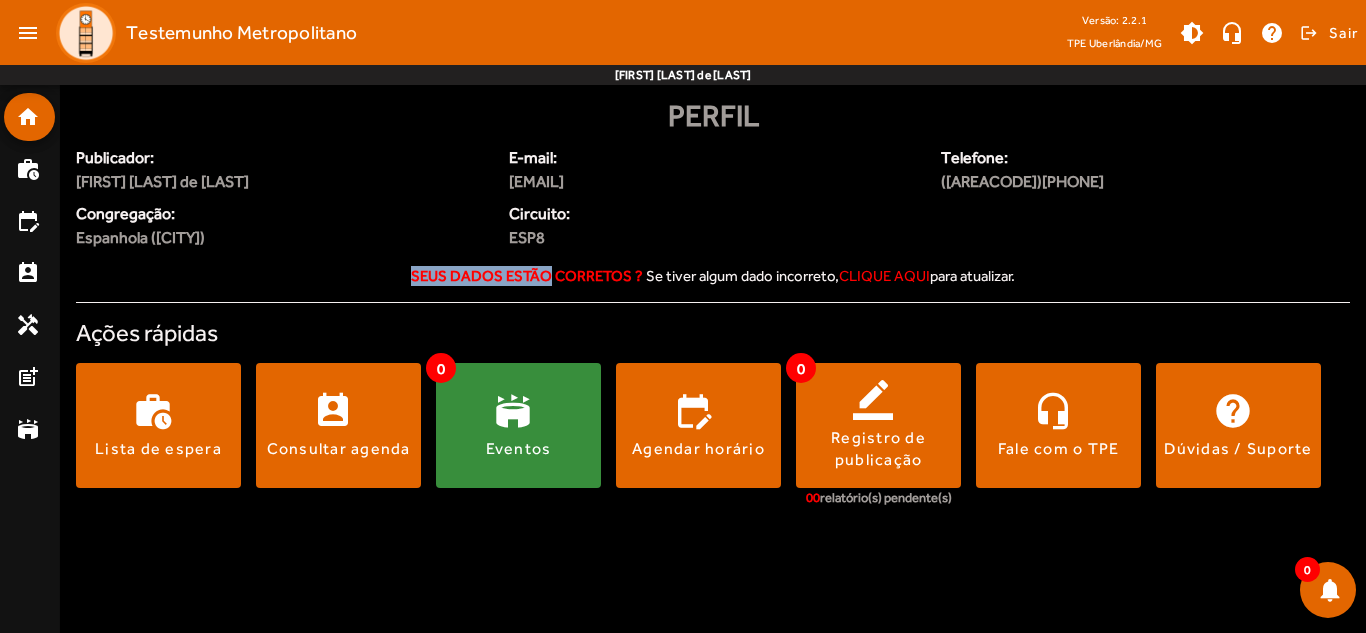 click on "Seus dados estão corretos ?" 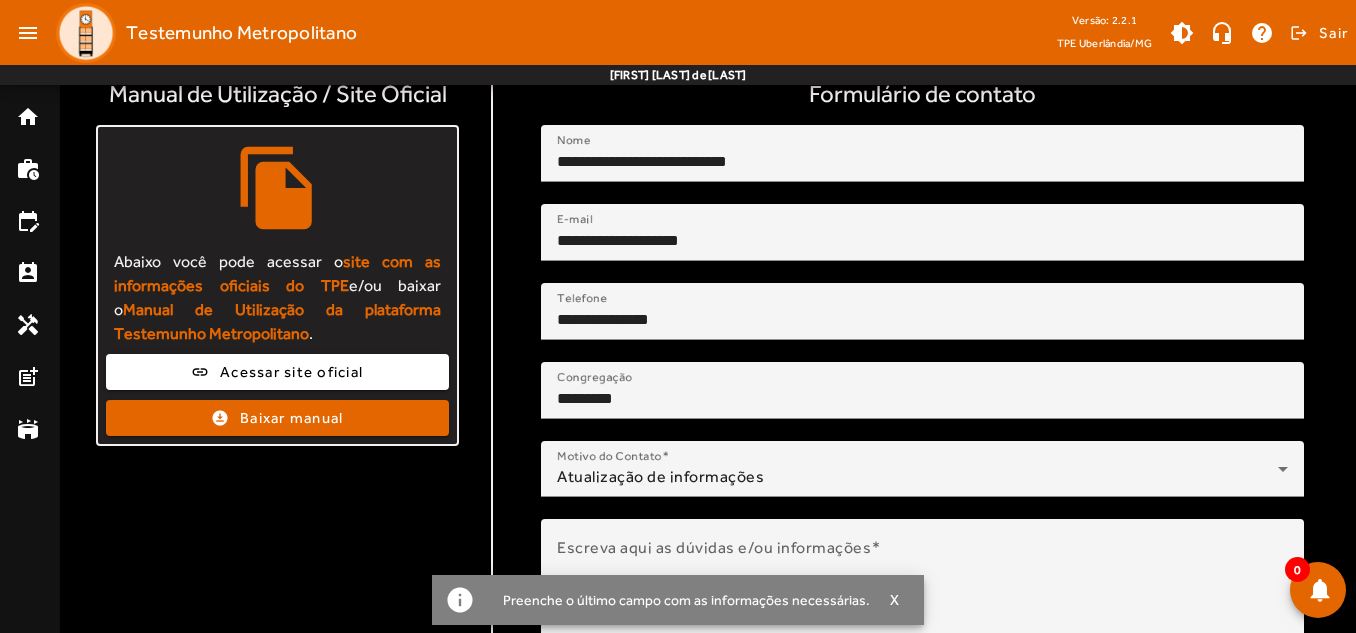 scroll, scrollTop: 0, scrollLeft: 0, axis: both 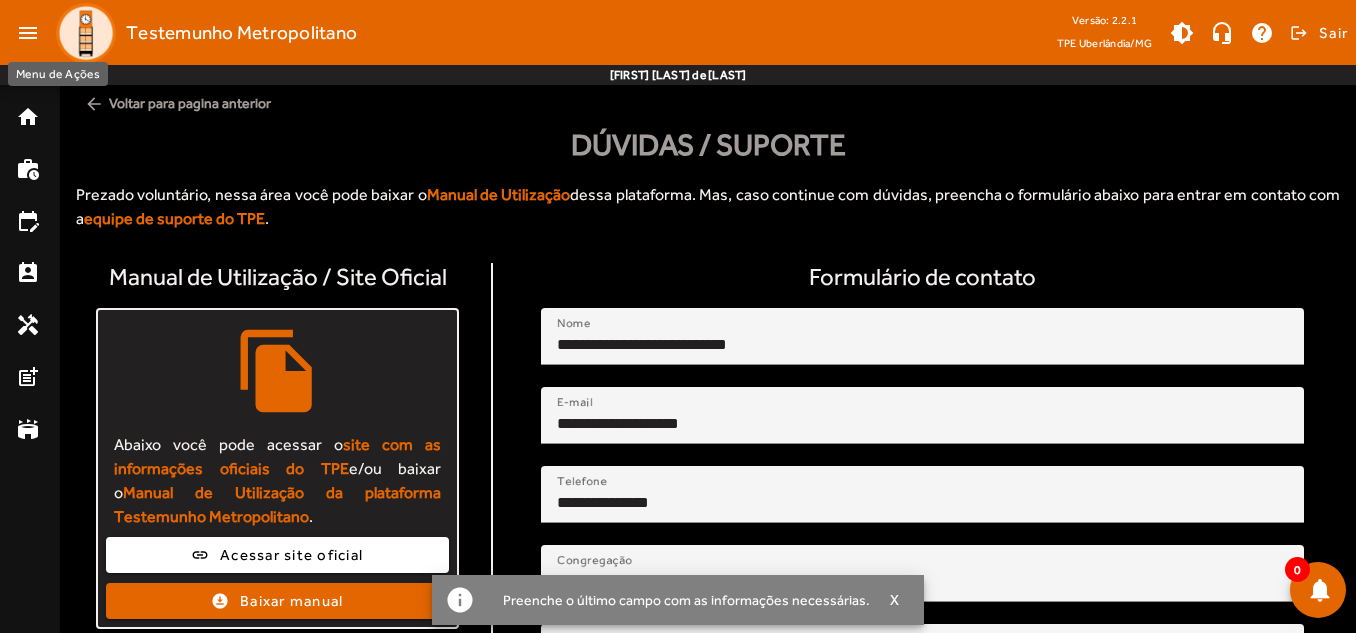 click on "menu" 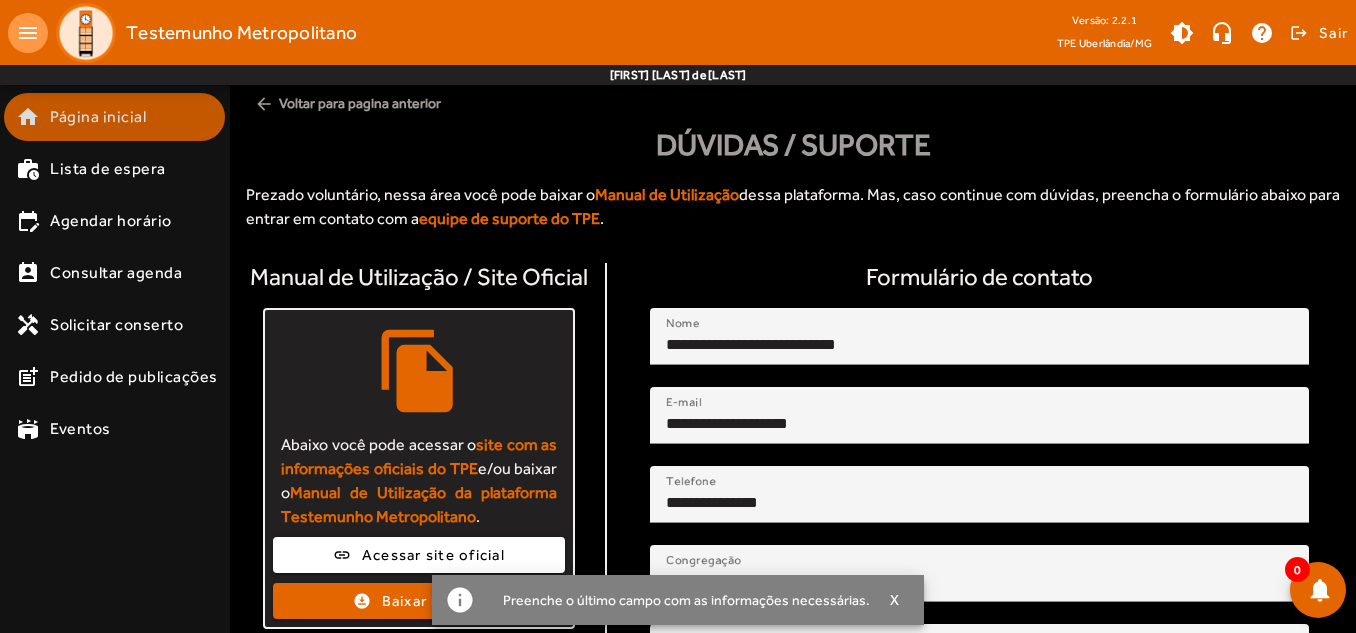 click on "home Página inicial" 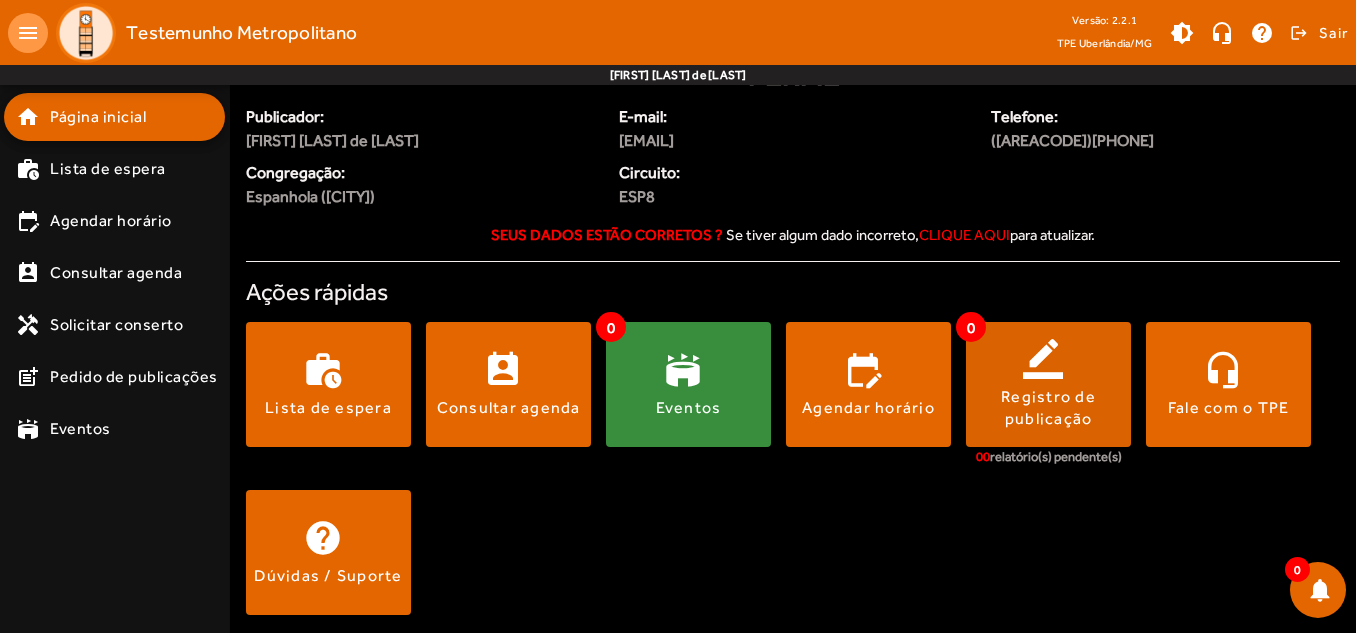 scroll, scrollTop: 0, scrollLeft: 0, axis: both 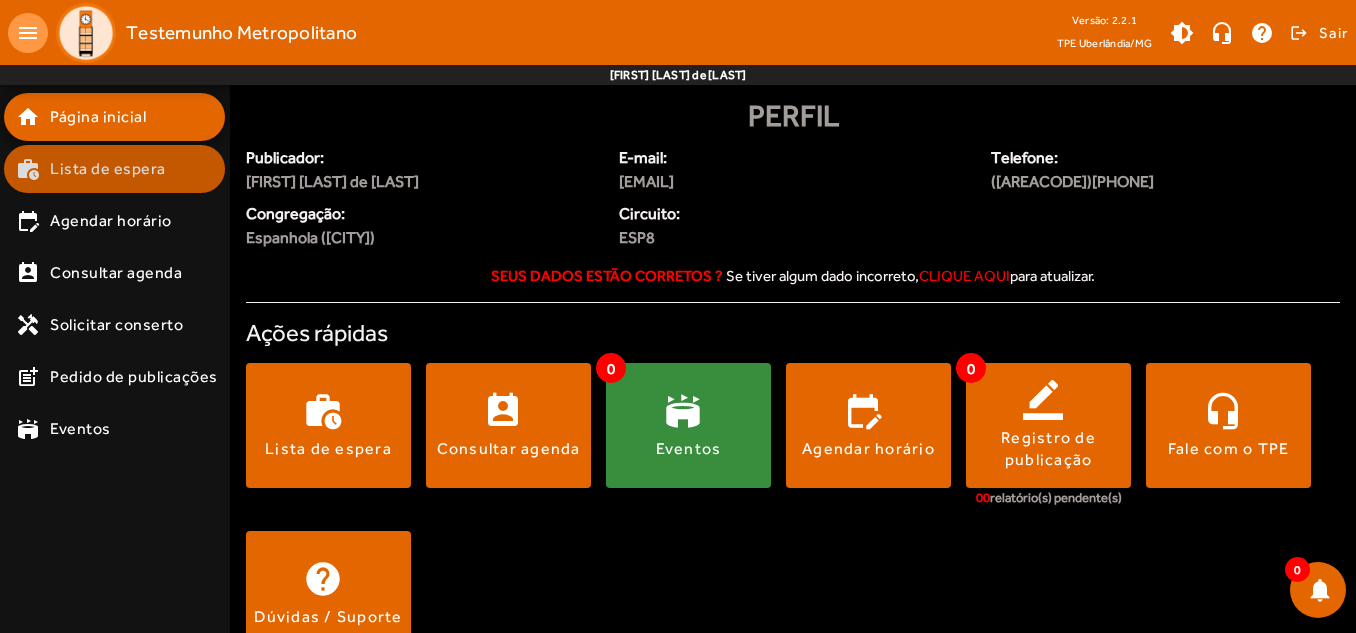 click on "Lista de espera" 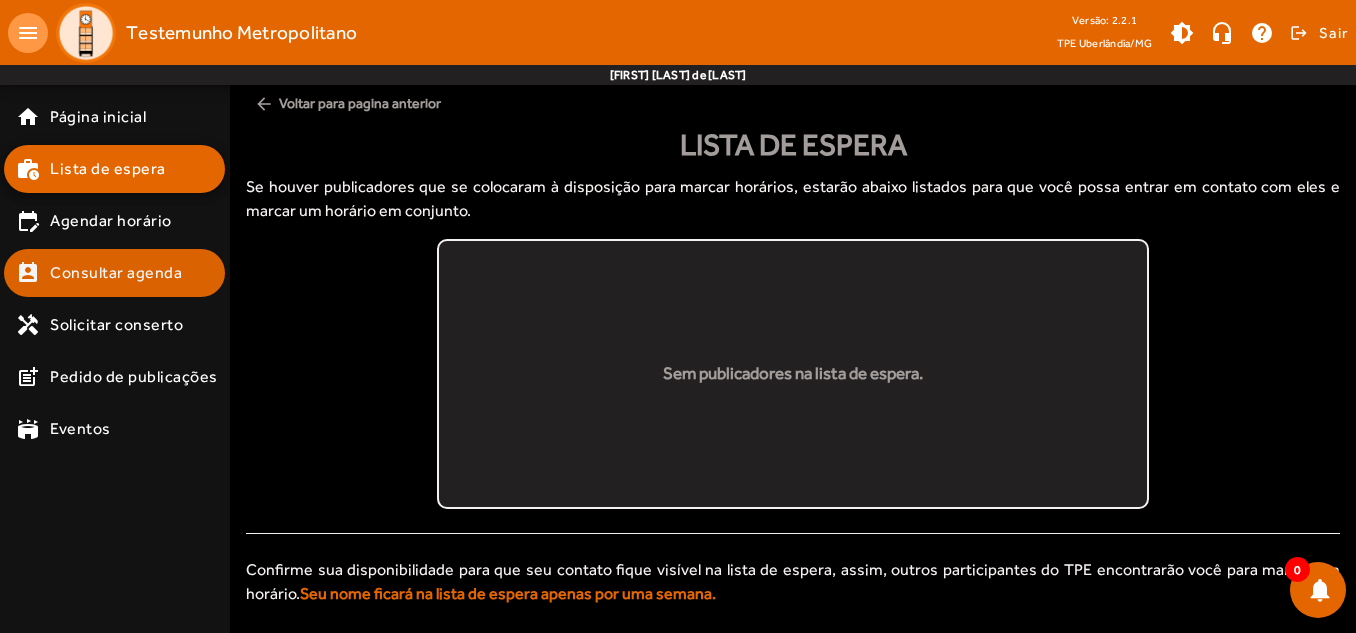click on "perm_contact_calendar Consultar agenda" 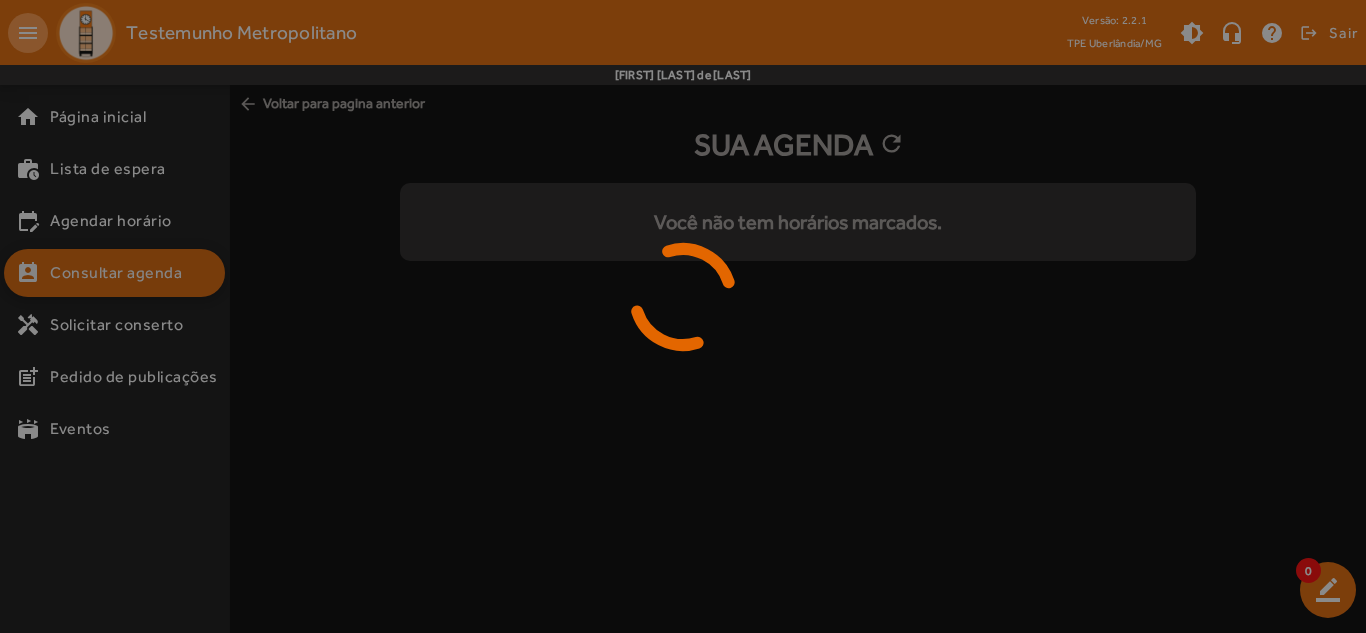 click at bounding box center [683, 316] 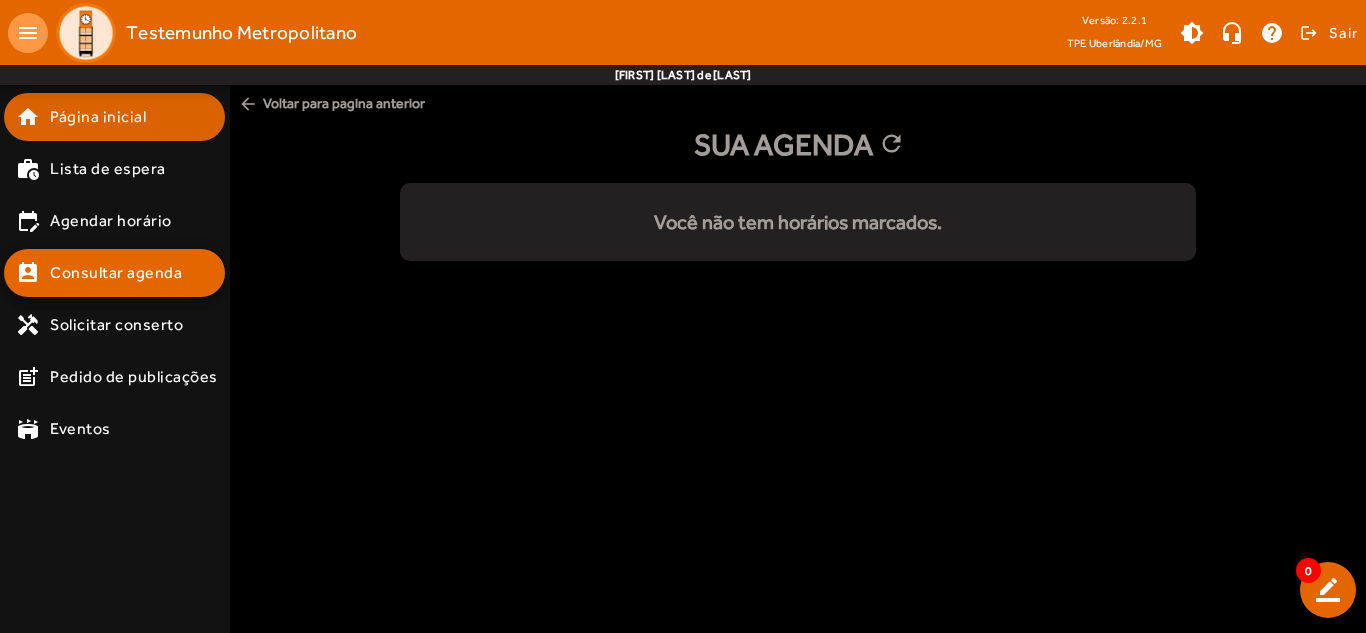 click on "Página inicial" 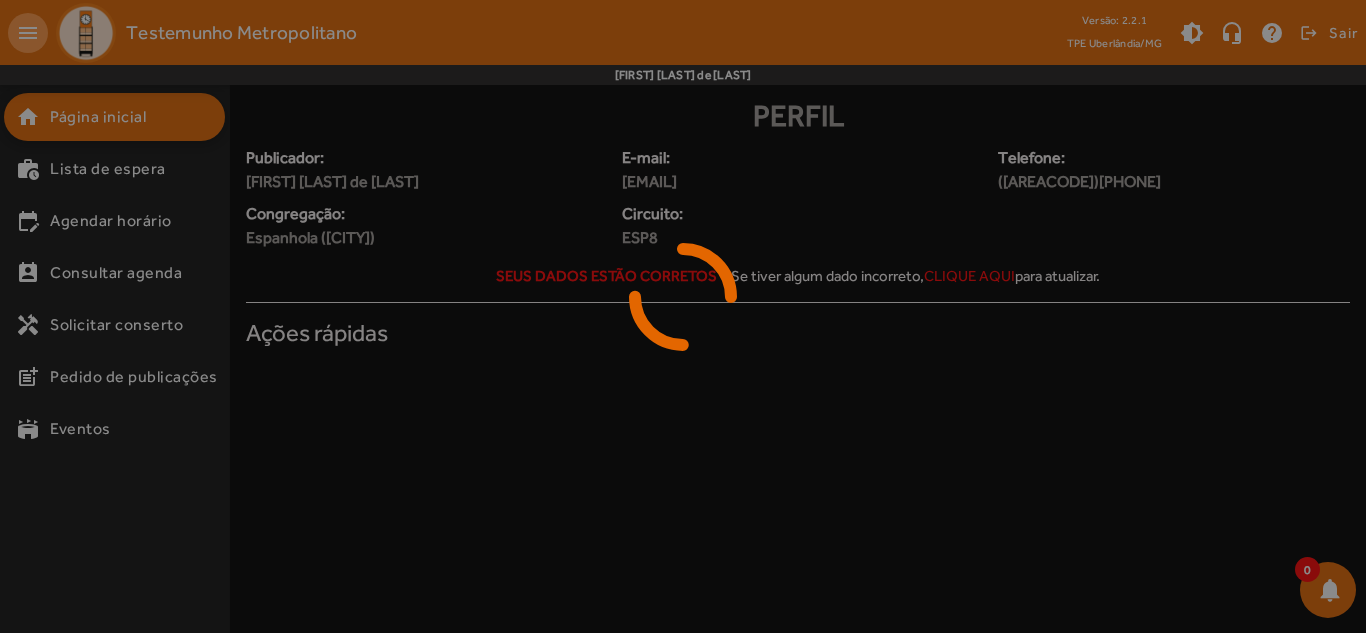 click at bounding box center [683, 316] 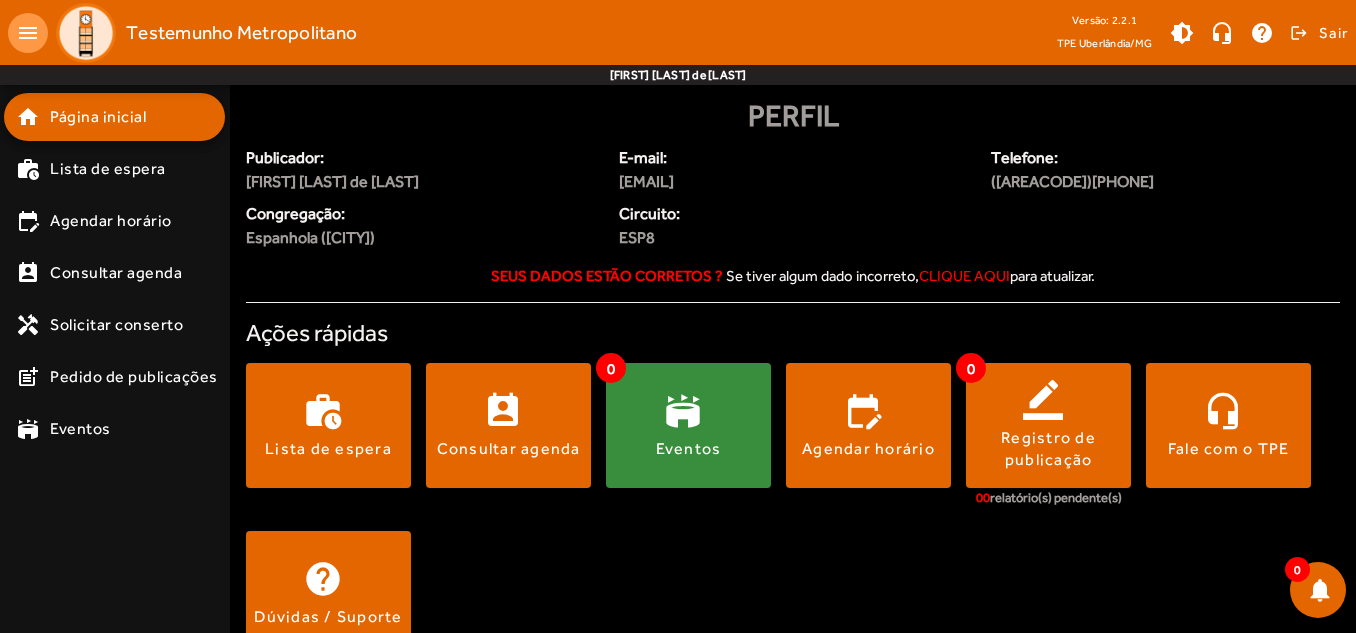 click on "Testemunho Metropolitano" 